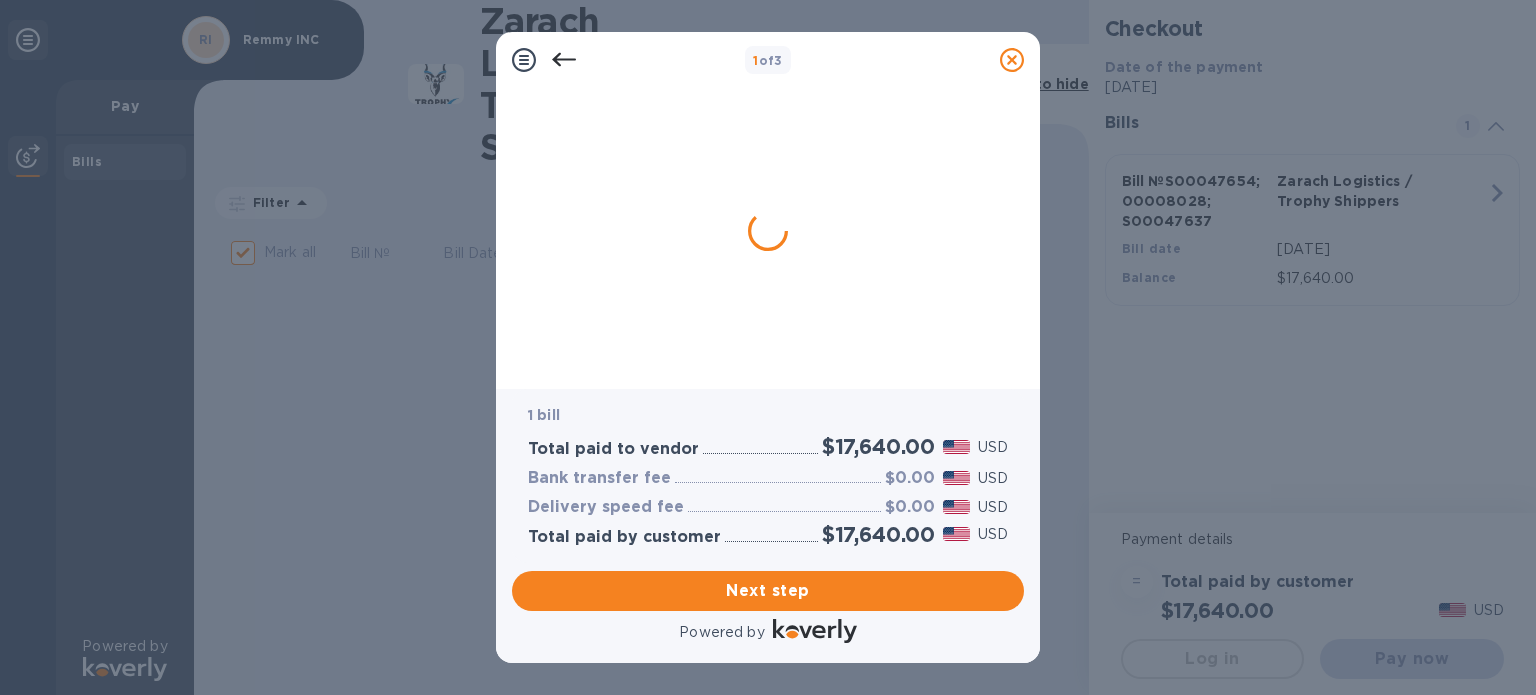 scroll, scrollTop: 0, scrollLeft: 0, axis: both 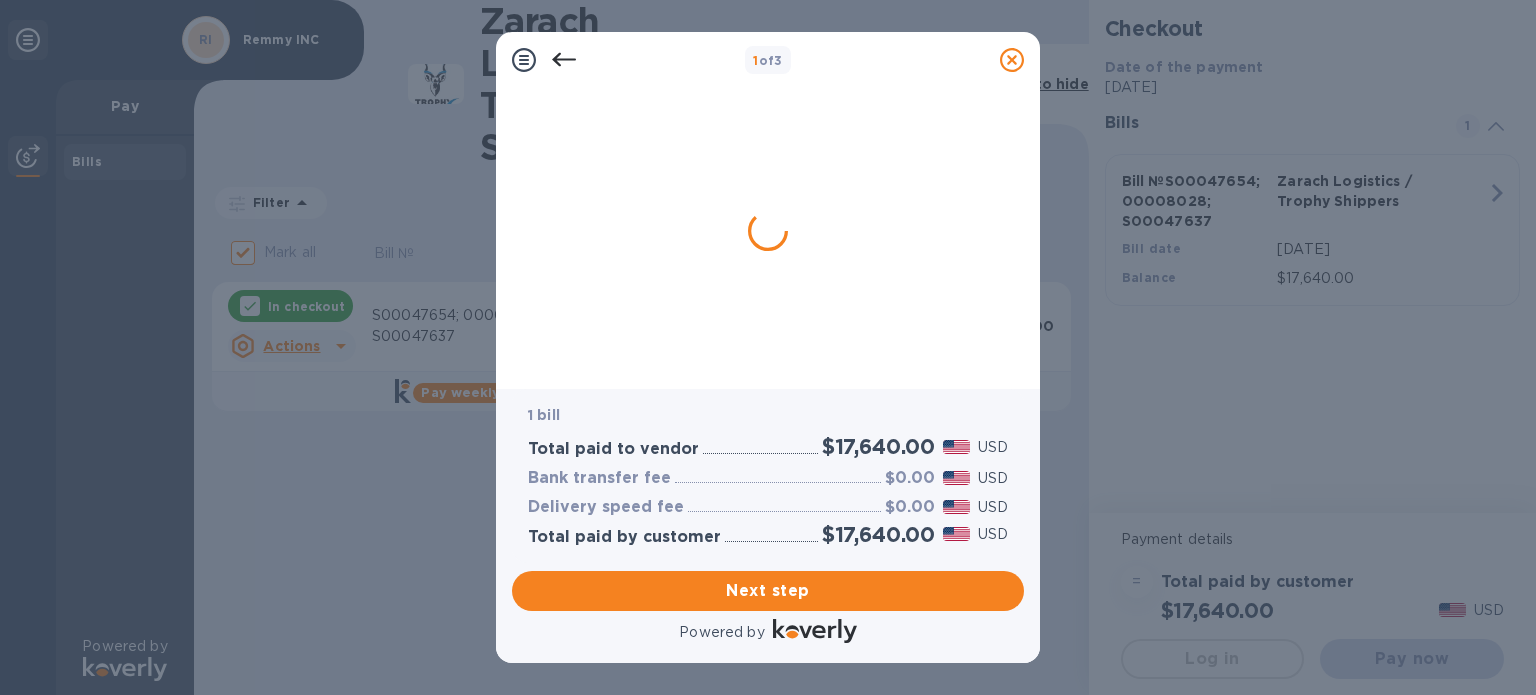 checkbox on "false" 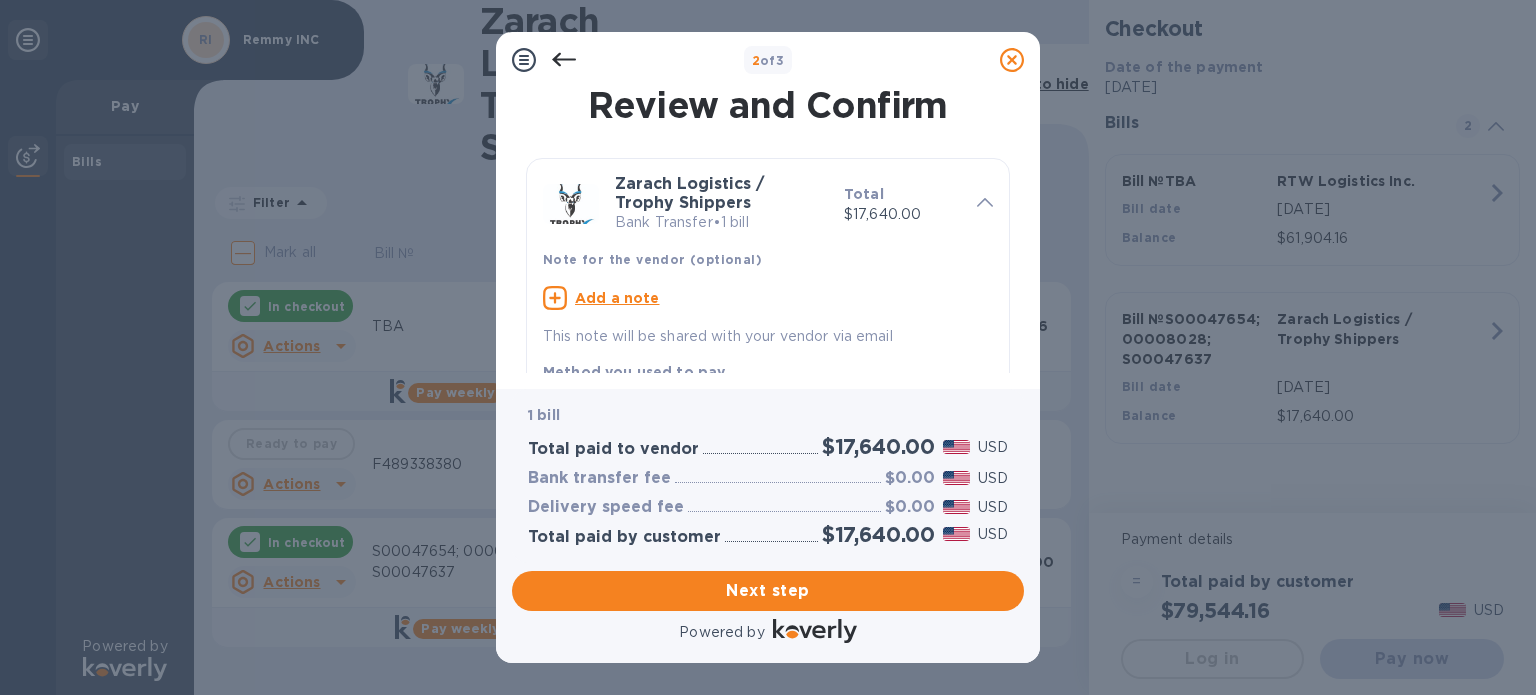 click 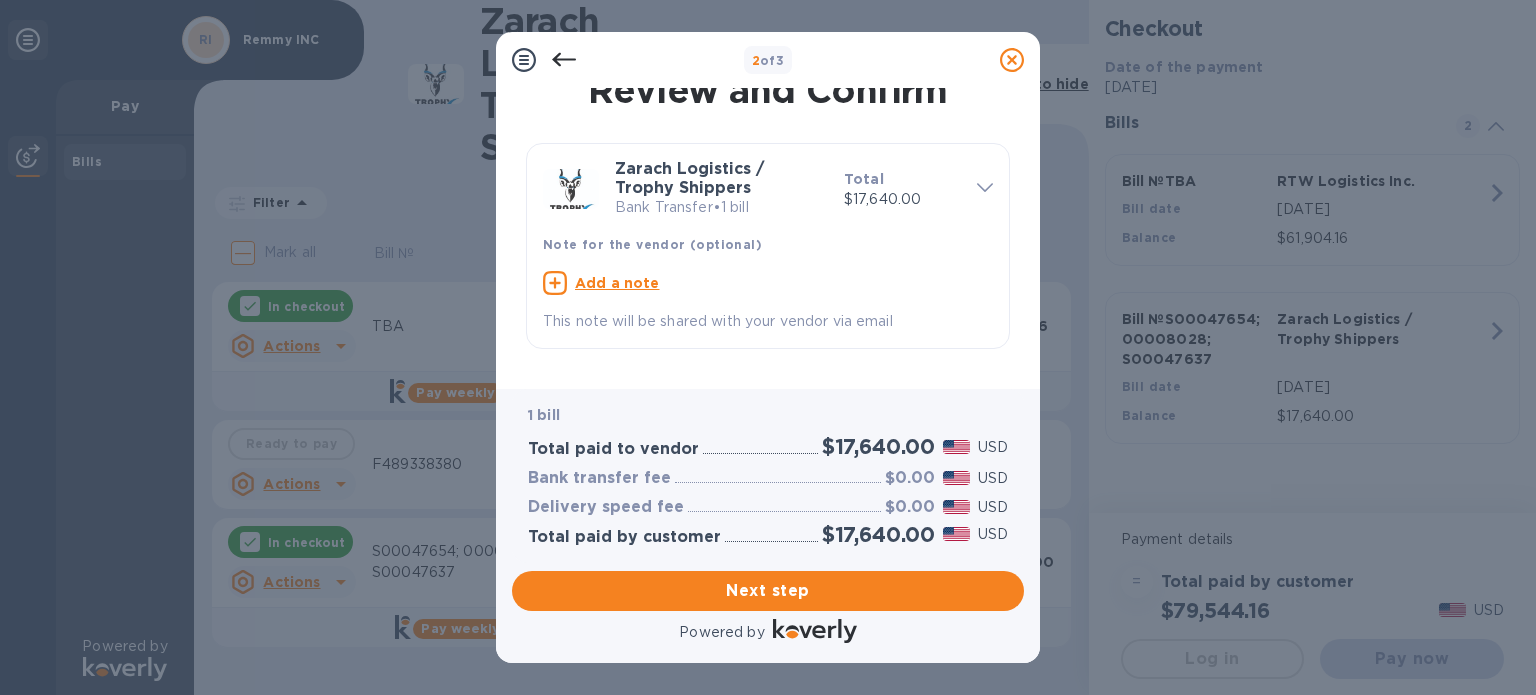 click 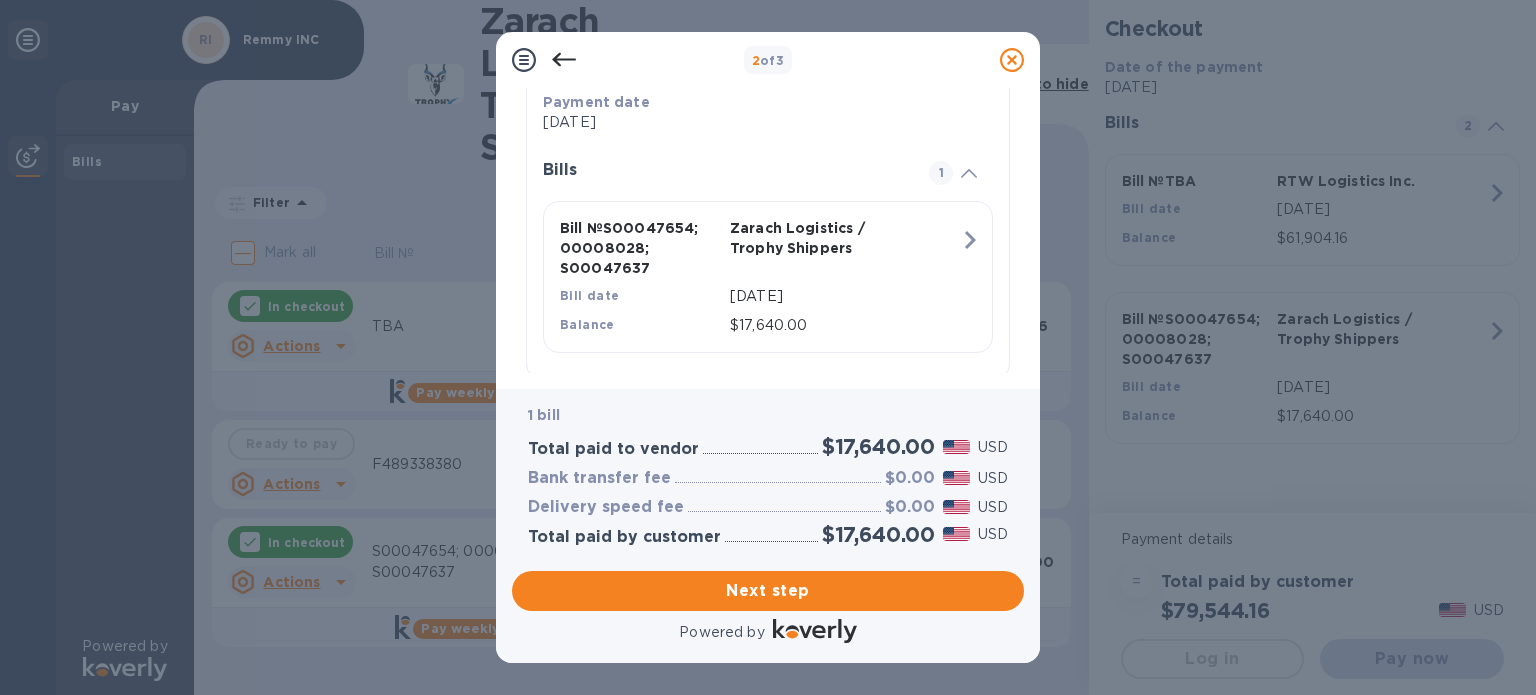 scroll, scrollTop: 456, scrollLeft: 0, axis: vertical 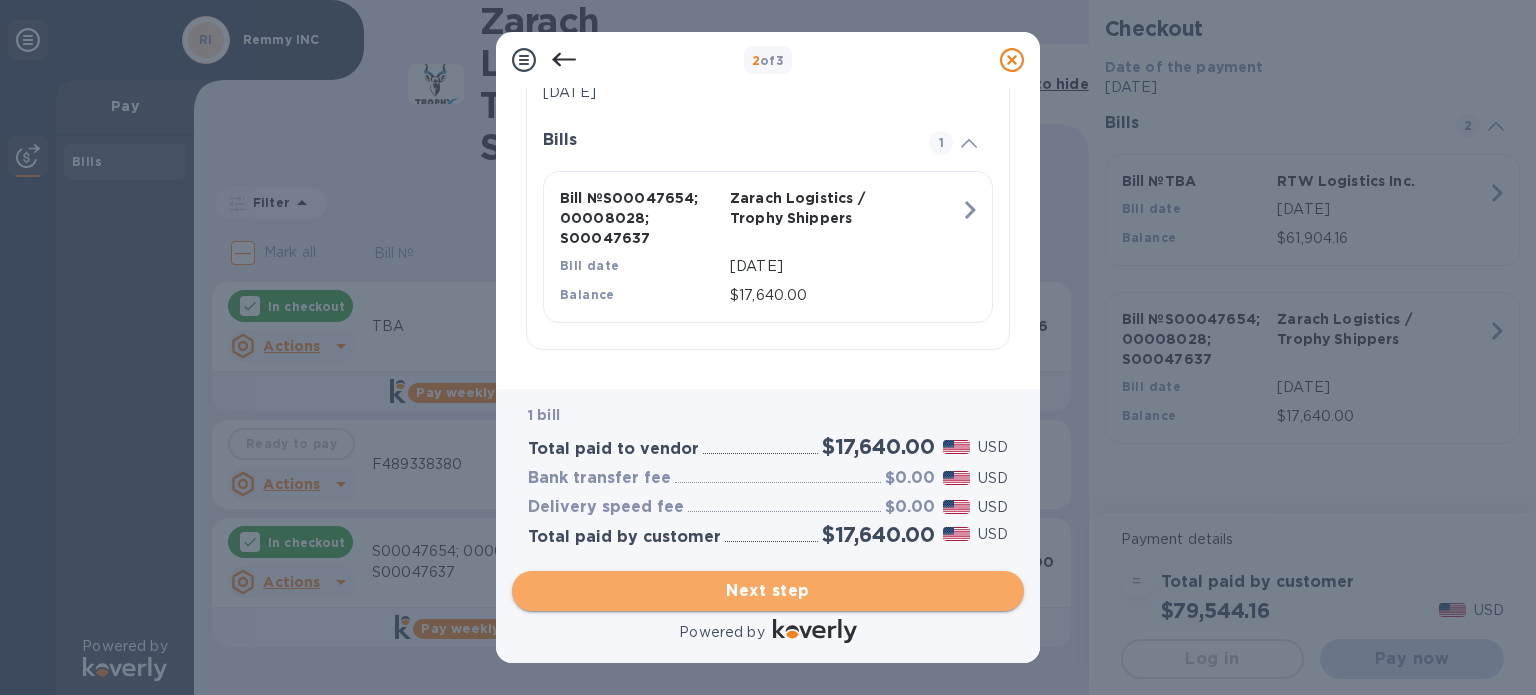 click on "Next step" at bounding box center [768, 591] 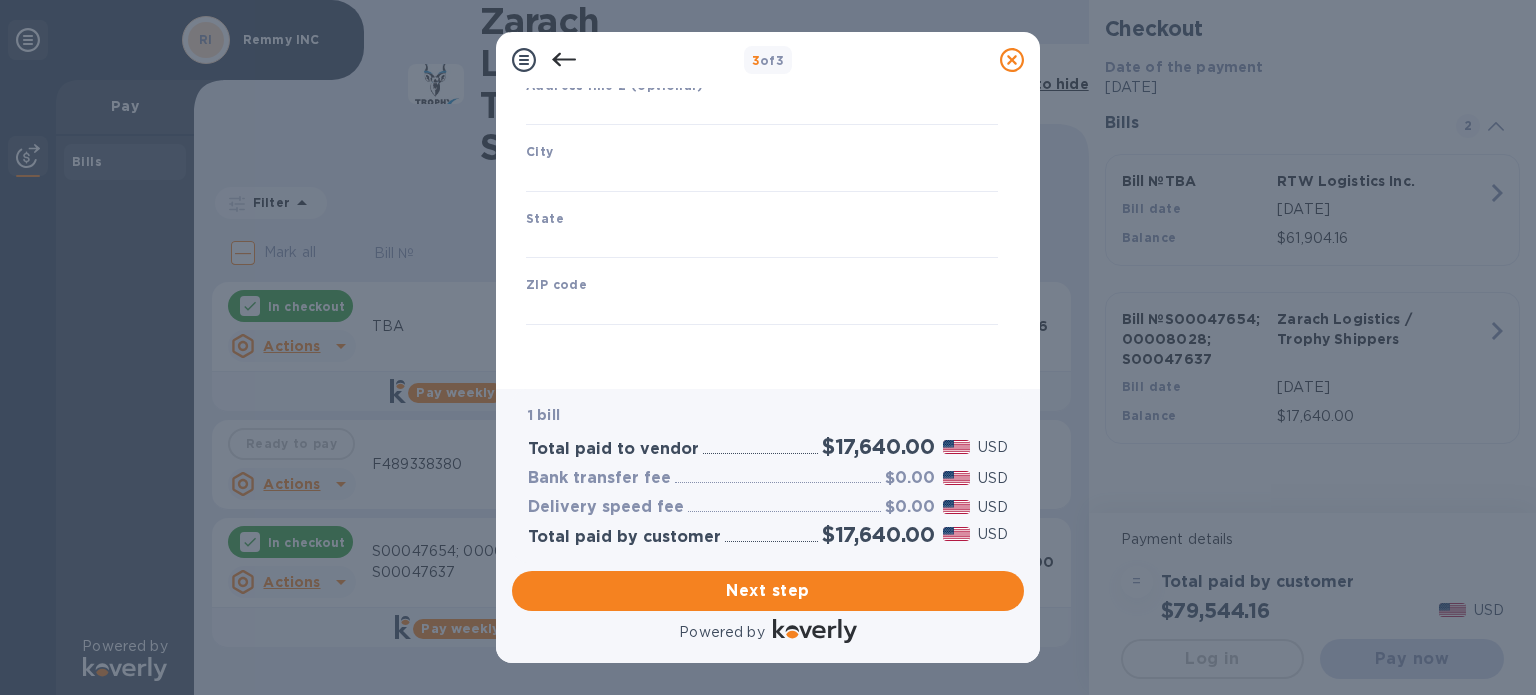 type on "United States" 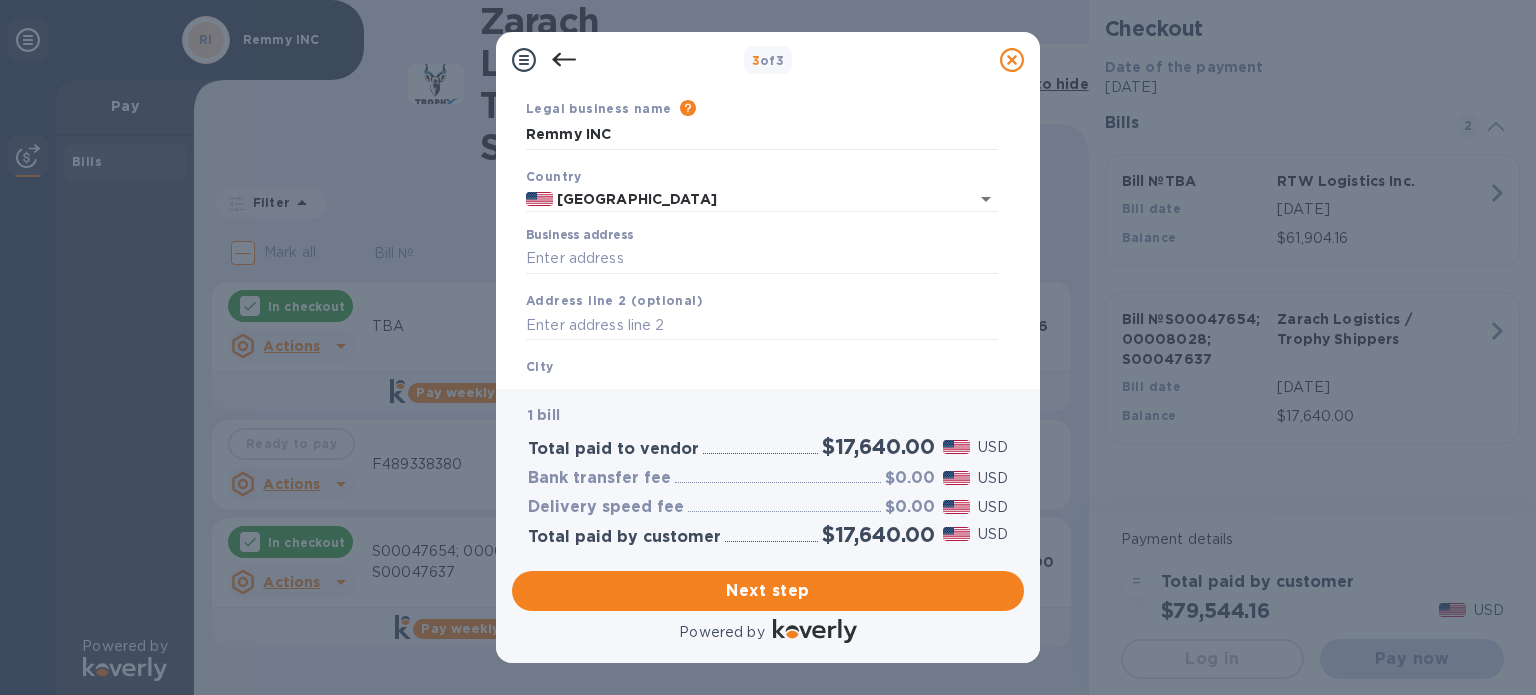 scroll, scrollTop: 0, scrollLeft: 0, axis: both 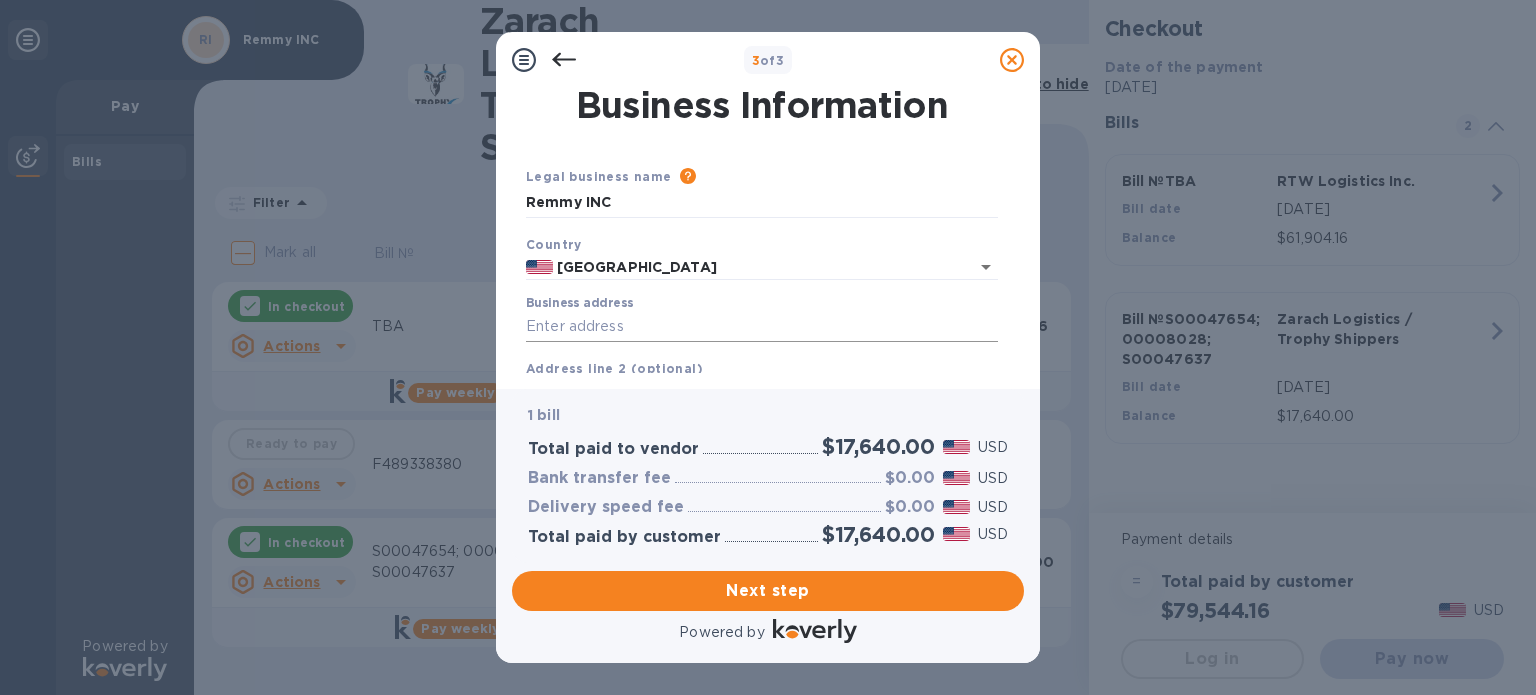 click on "Business address" at bounding box center (762, 327) 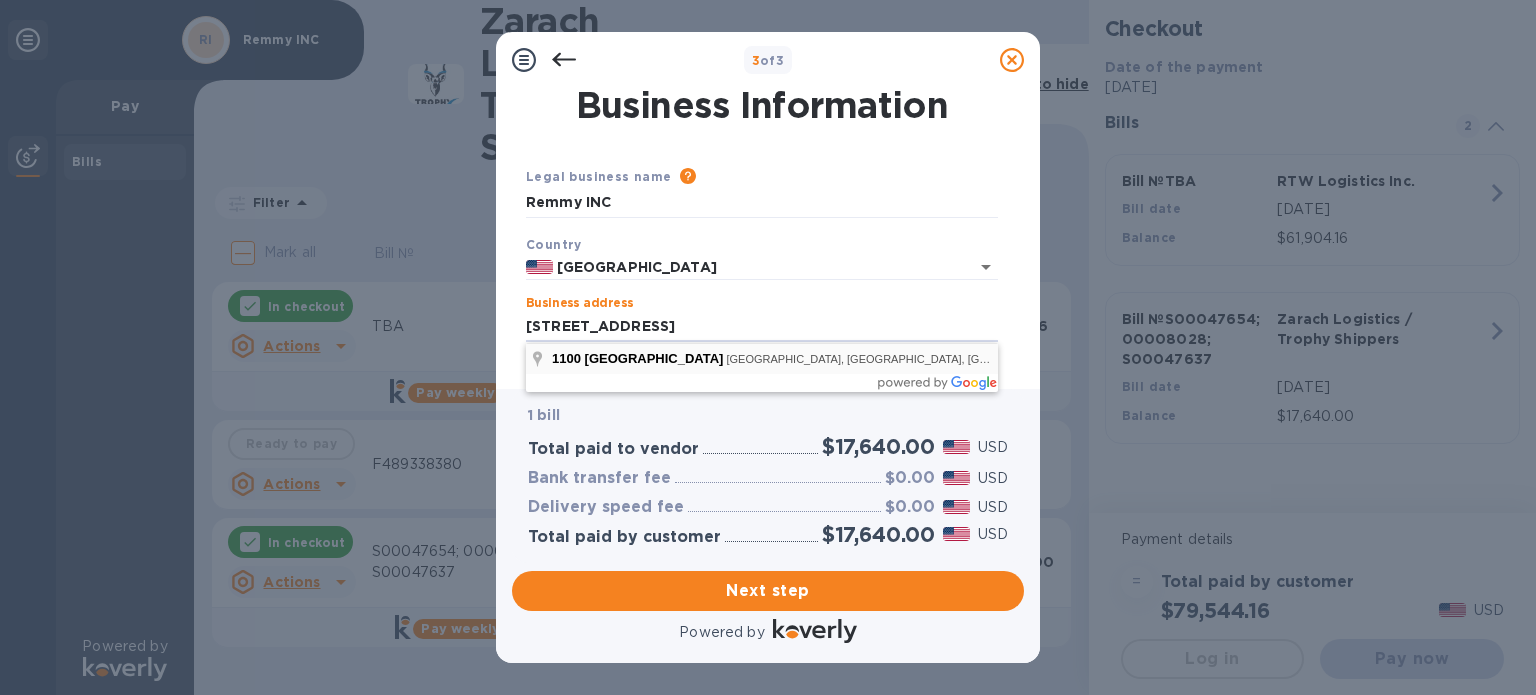 type on "1100 East Orangethorpe Avenue" 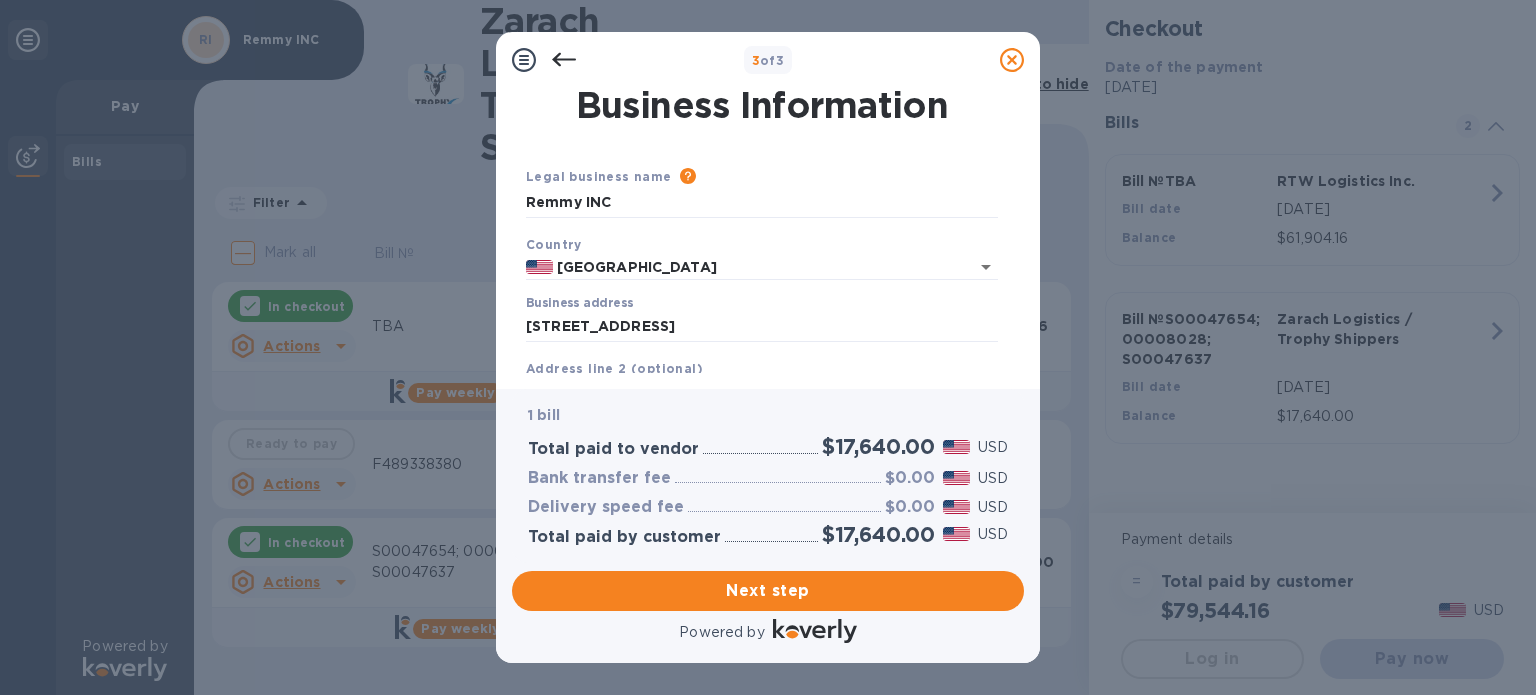 type on "Anaheim" 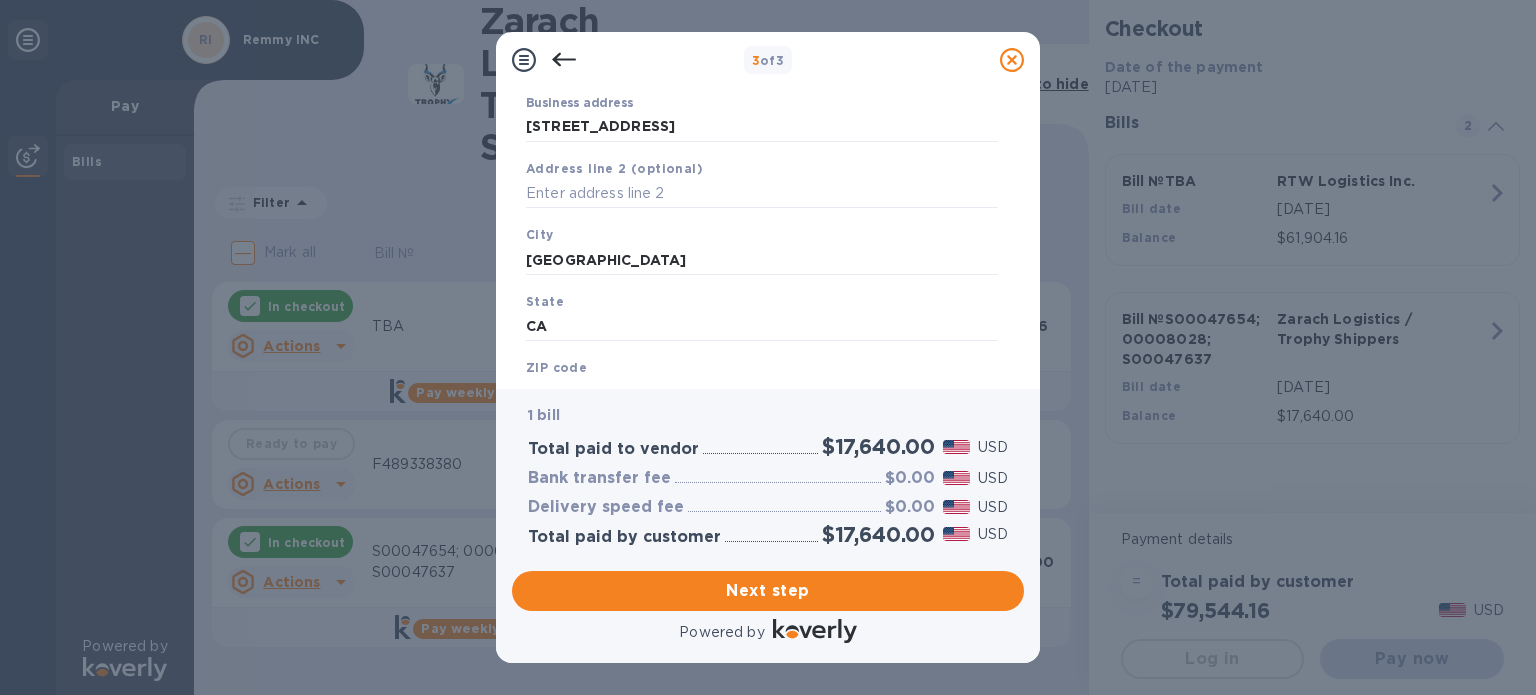 scroll, scrollTop: 285, scrollLeft: 0, axis: vertical 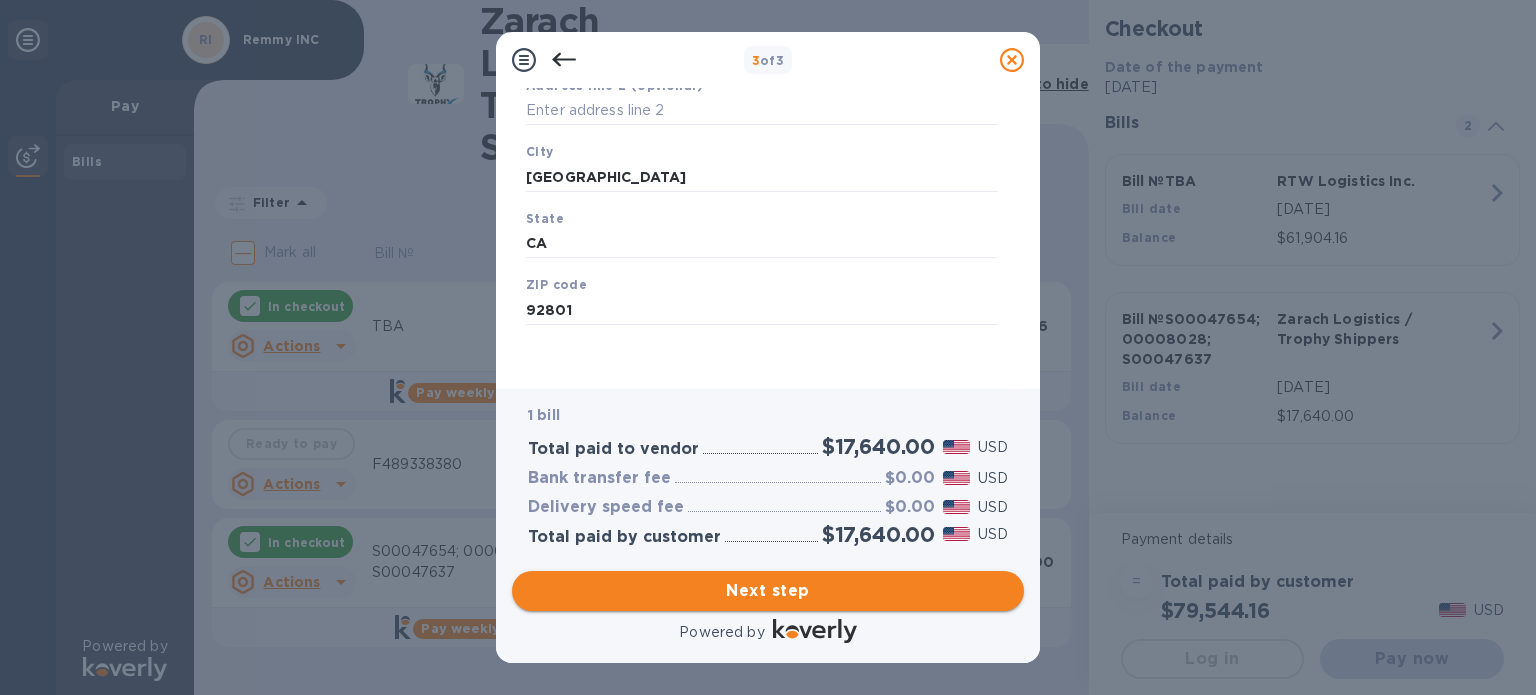 click on "Next step" at bounding box center (768, 591) 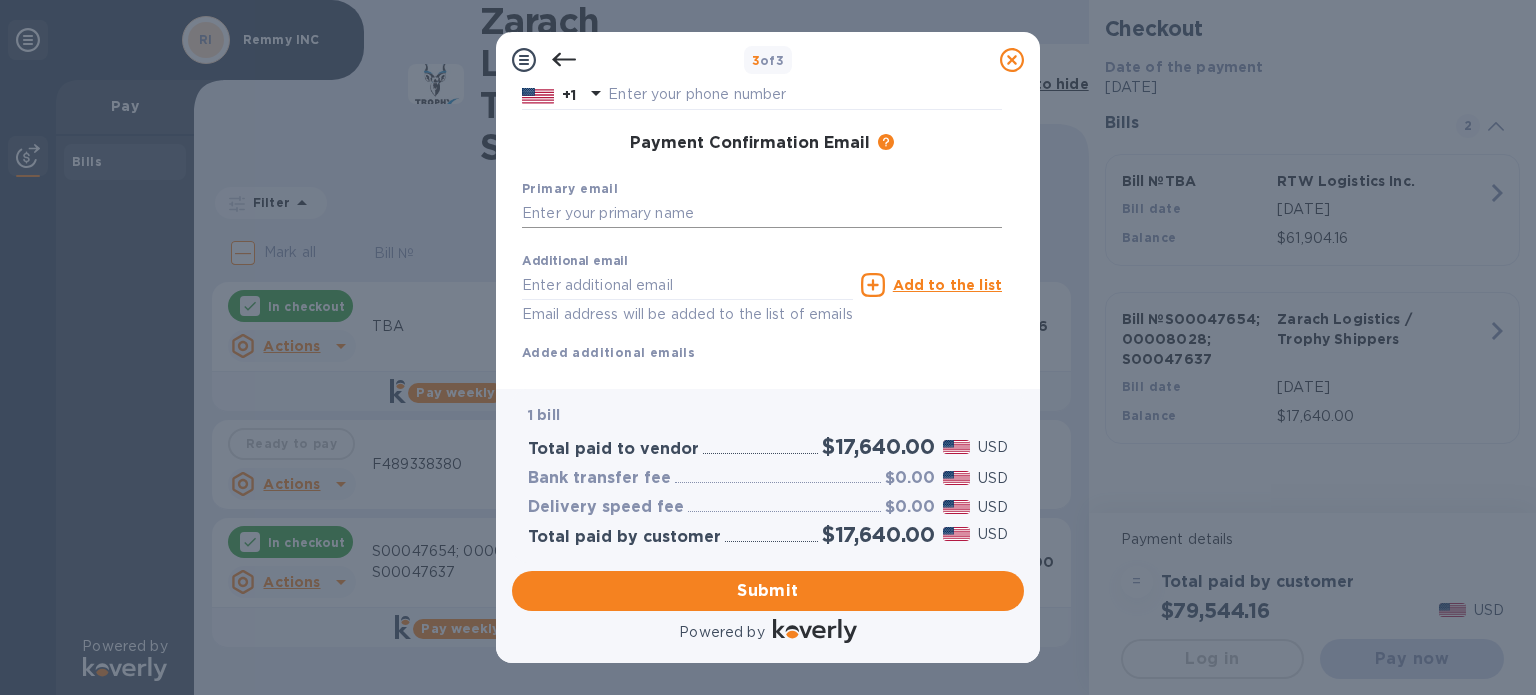 click at bounding box center (762, 214) 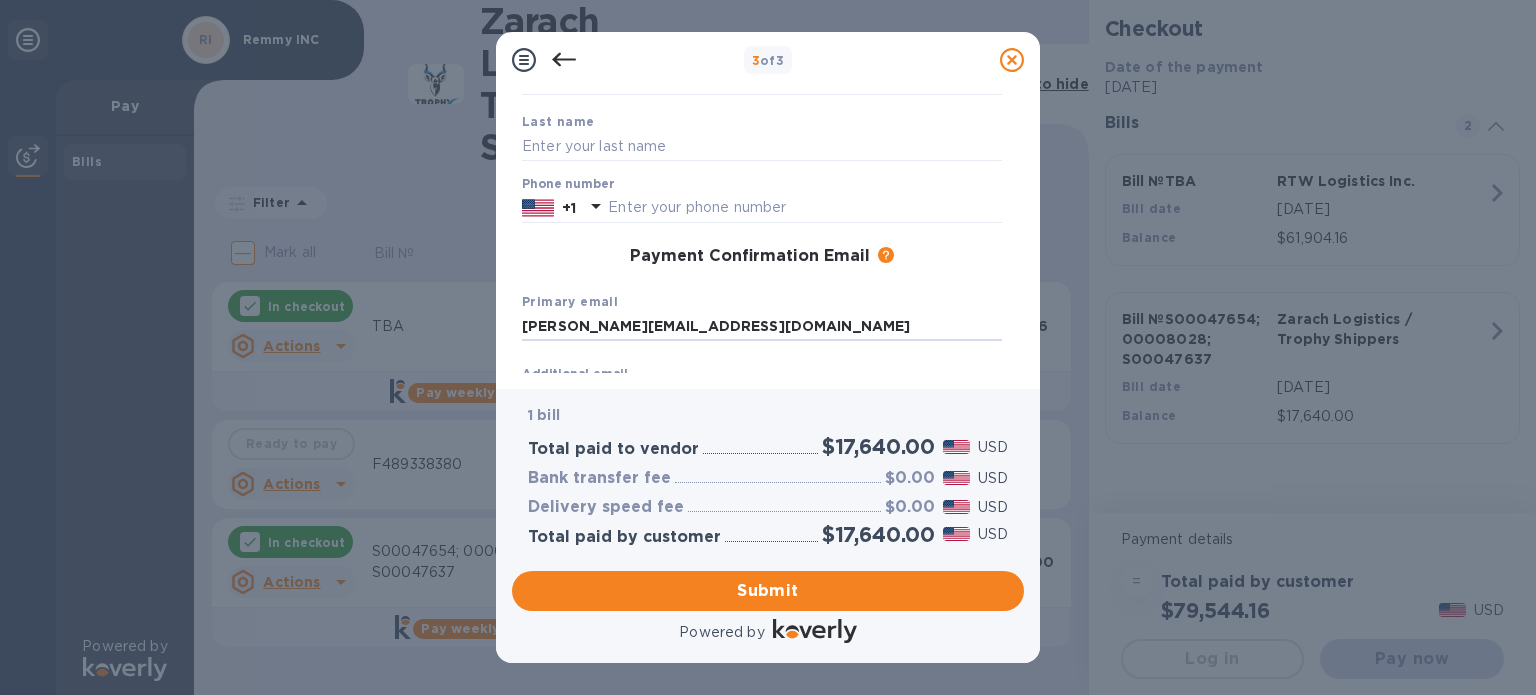 scroll, scrollTop: 0, scrollLeft: 0, axis: both 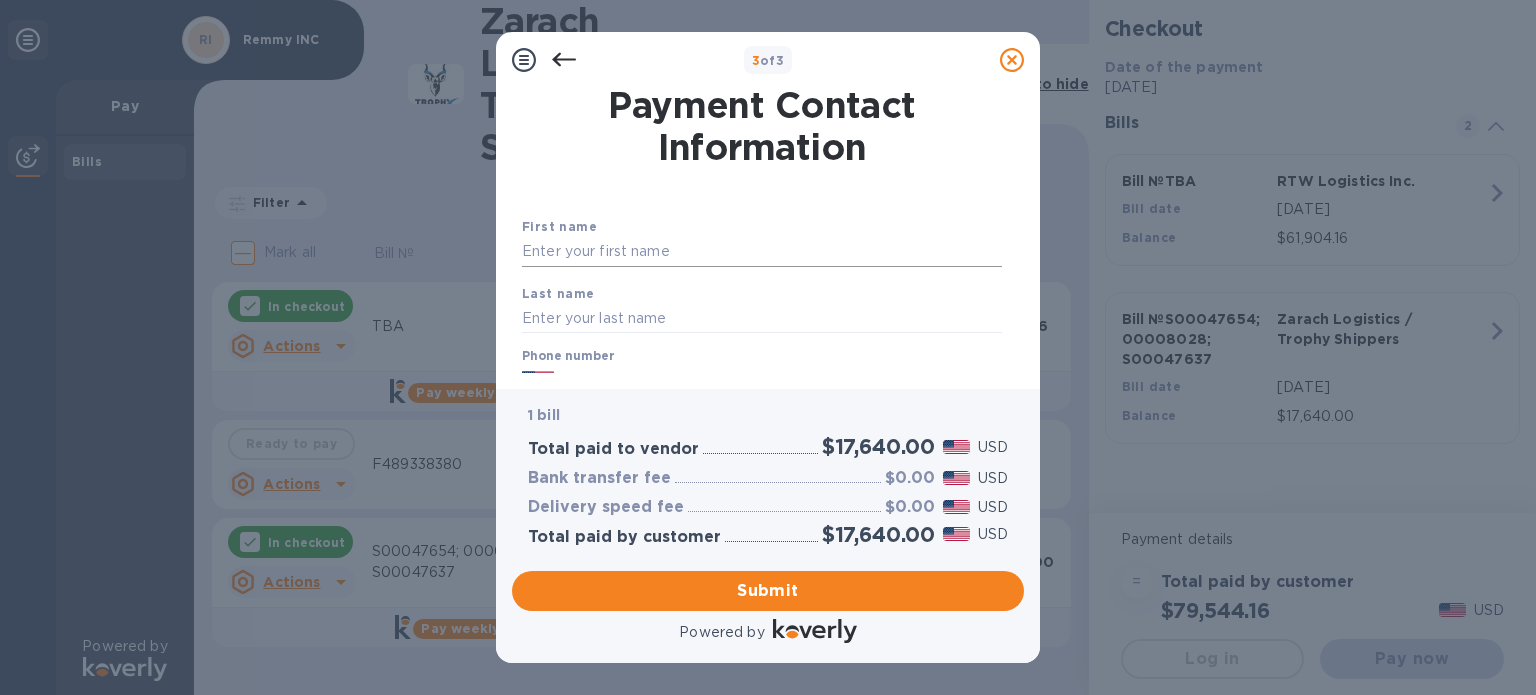 type on "suderson@remmy.in" 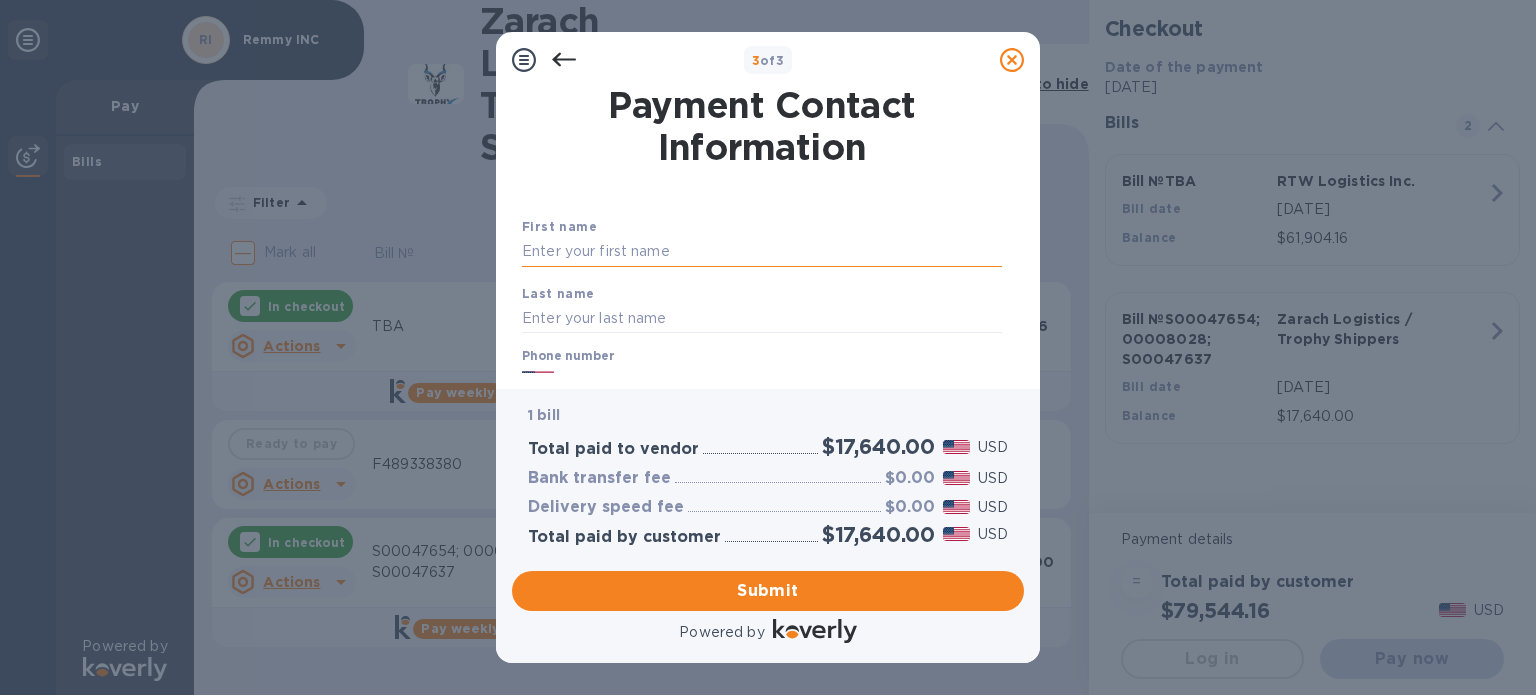 type on "Harish" 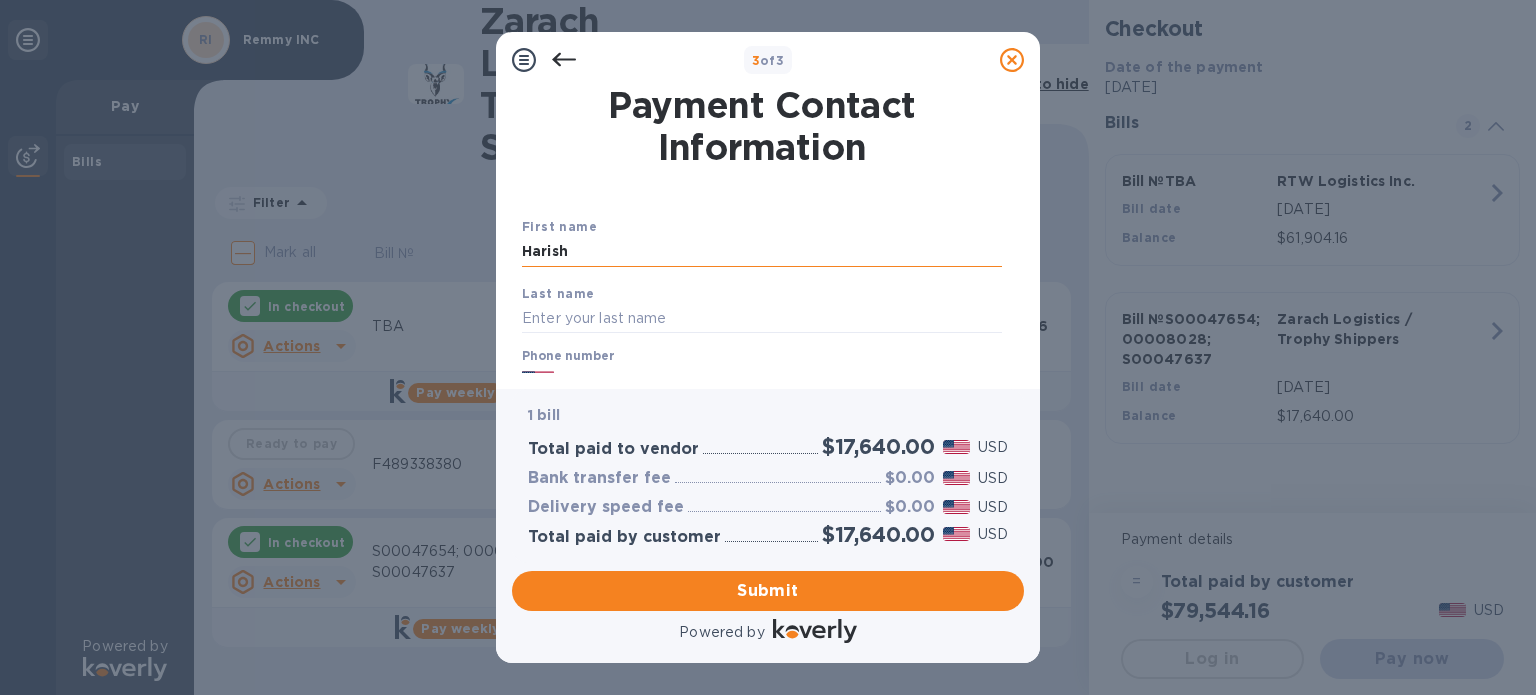 type on "Kumar" 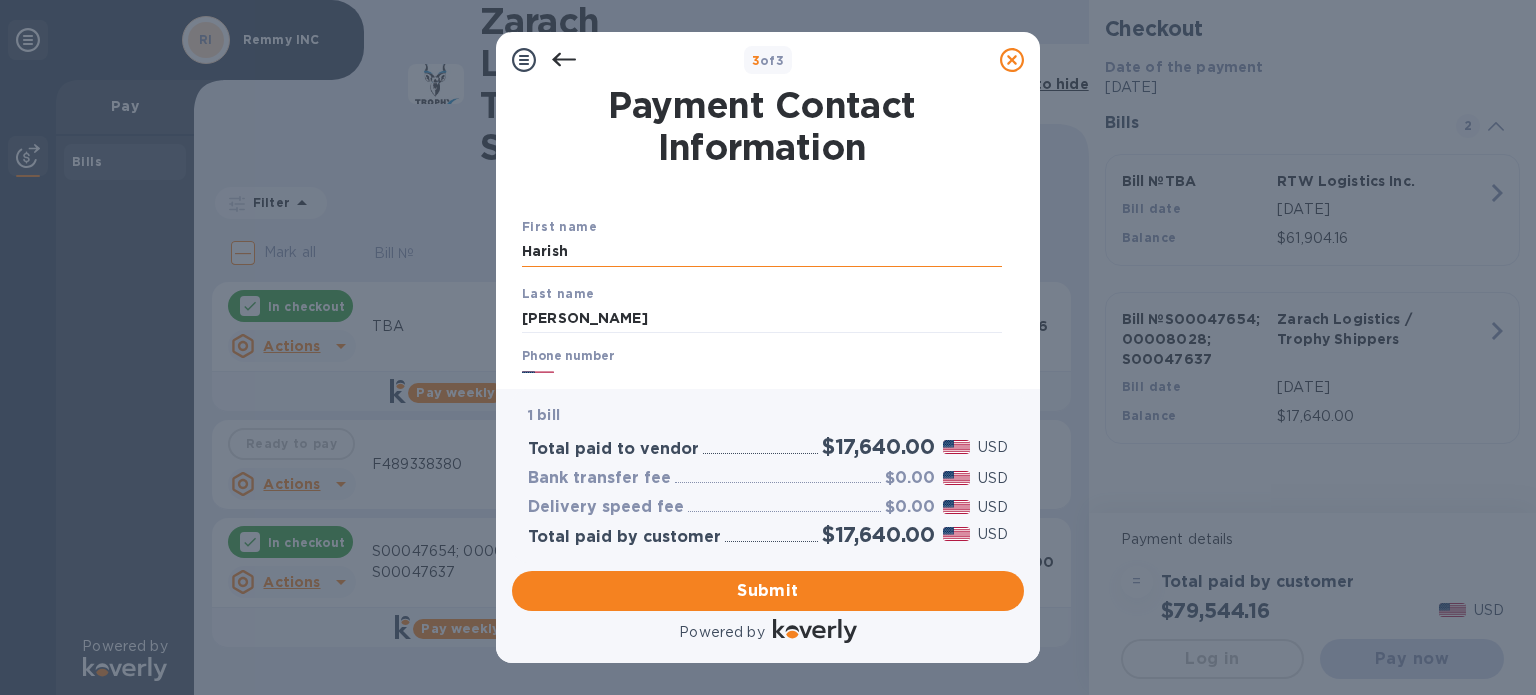 type on "3106989111" 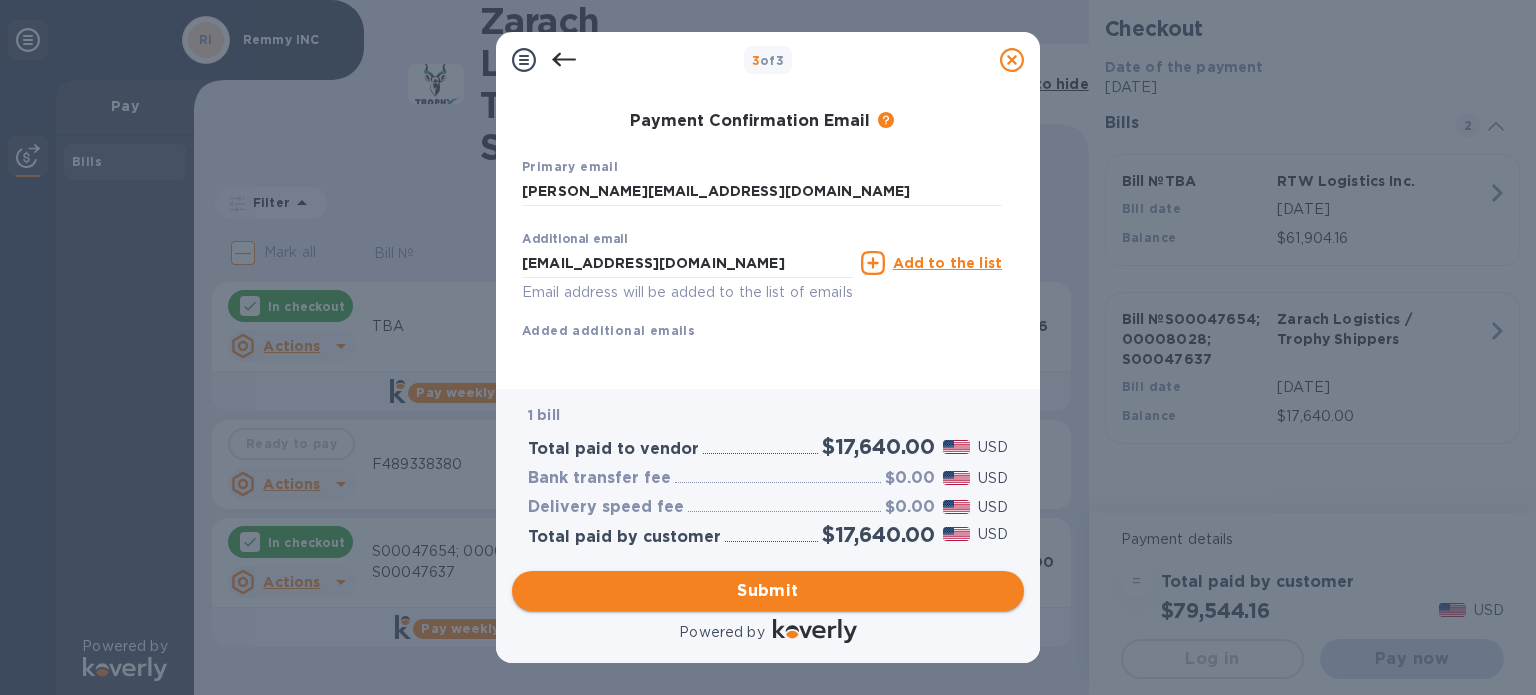 click on "Submit" at bounding box center [768, 591] 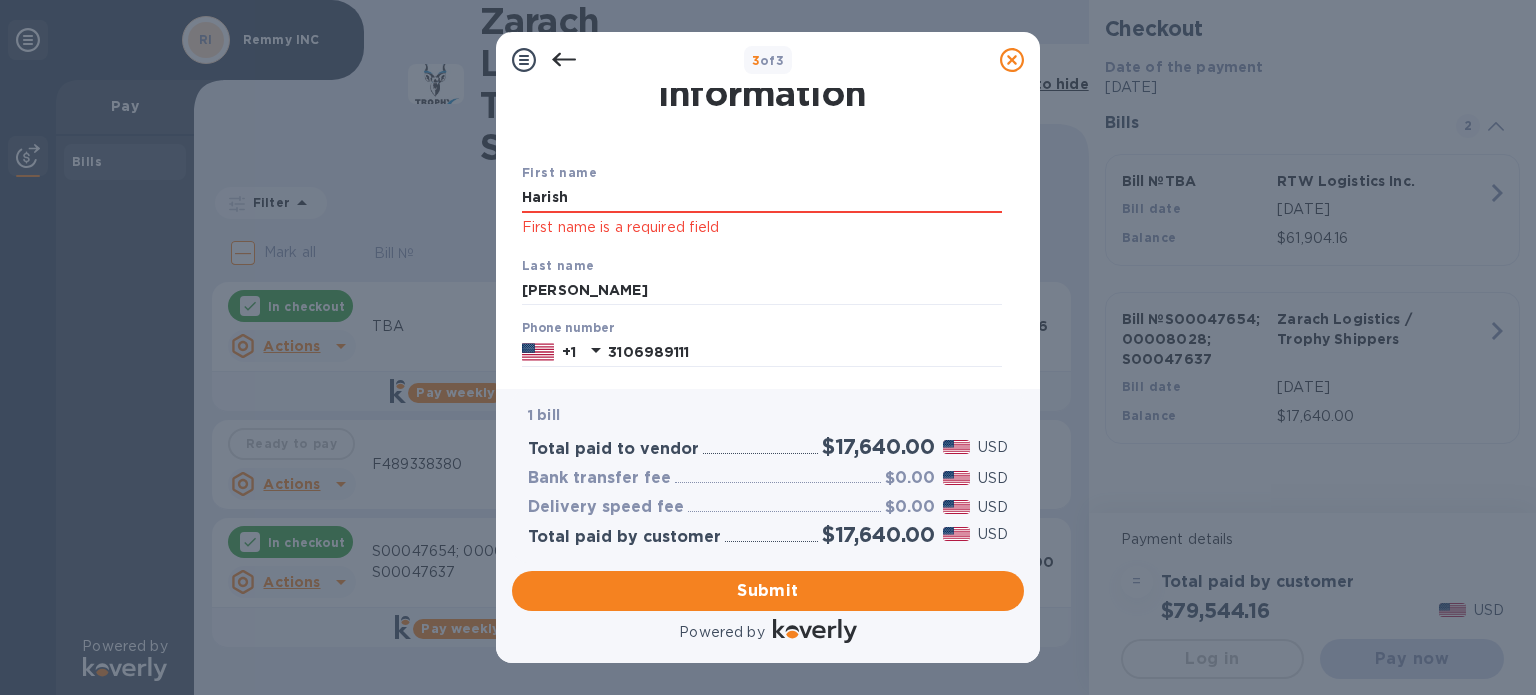 scroll, scrollTop: 0, scrollLeft: 0, axis: both 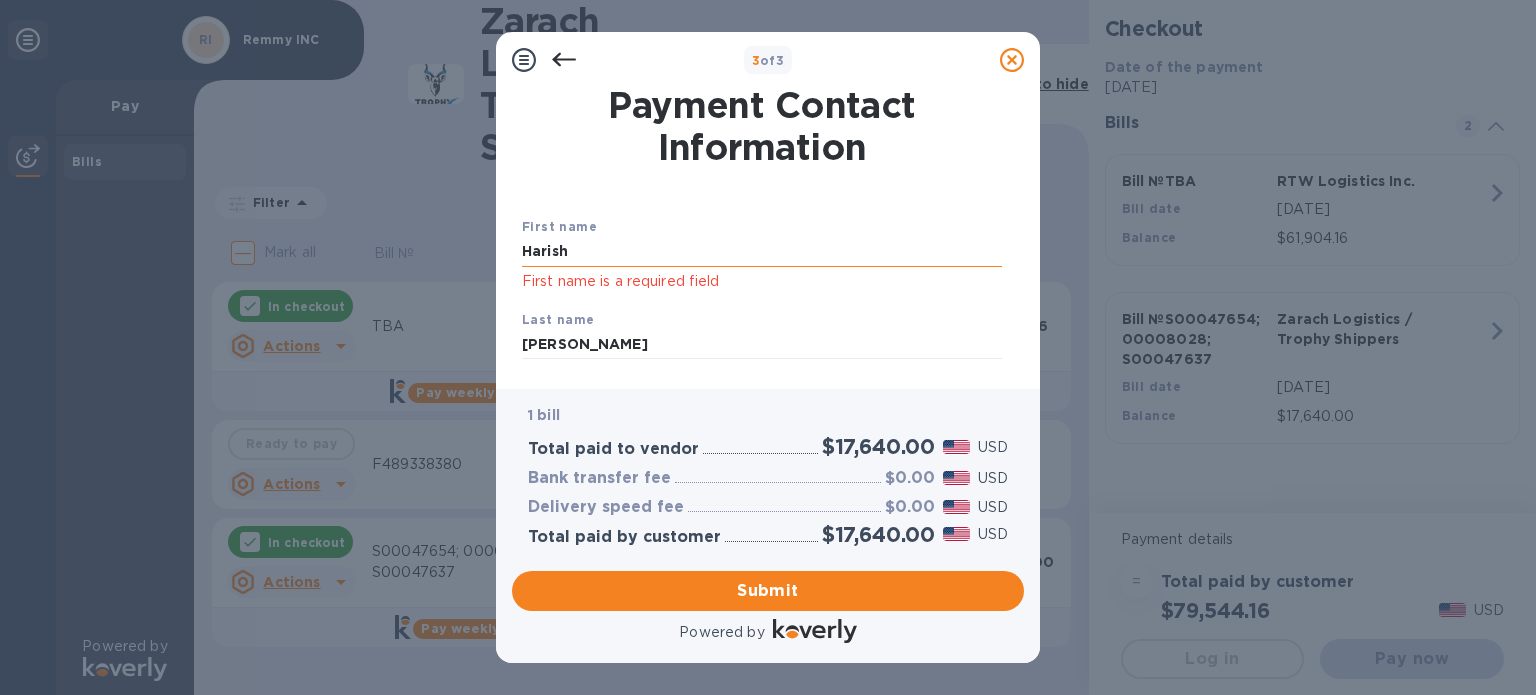 click on "Harish" at bounding box center [762, 252] 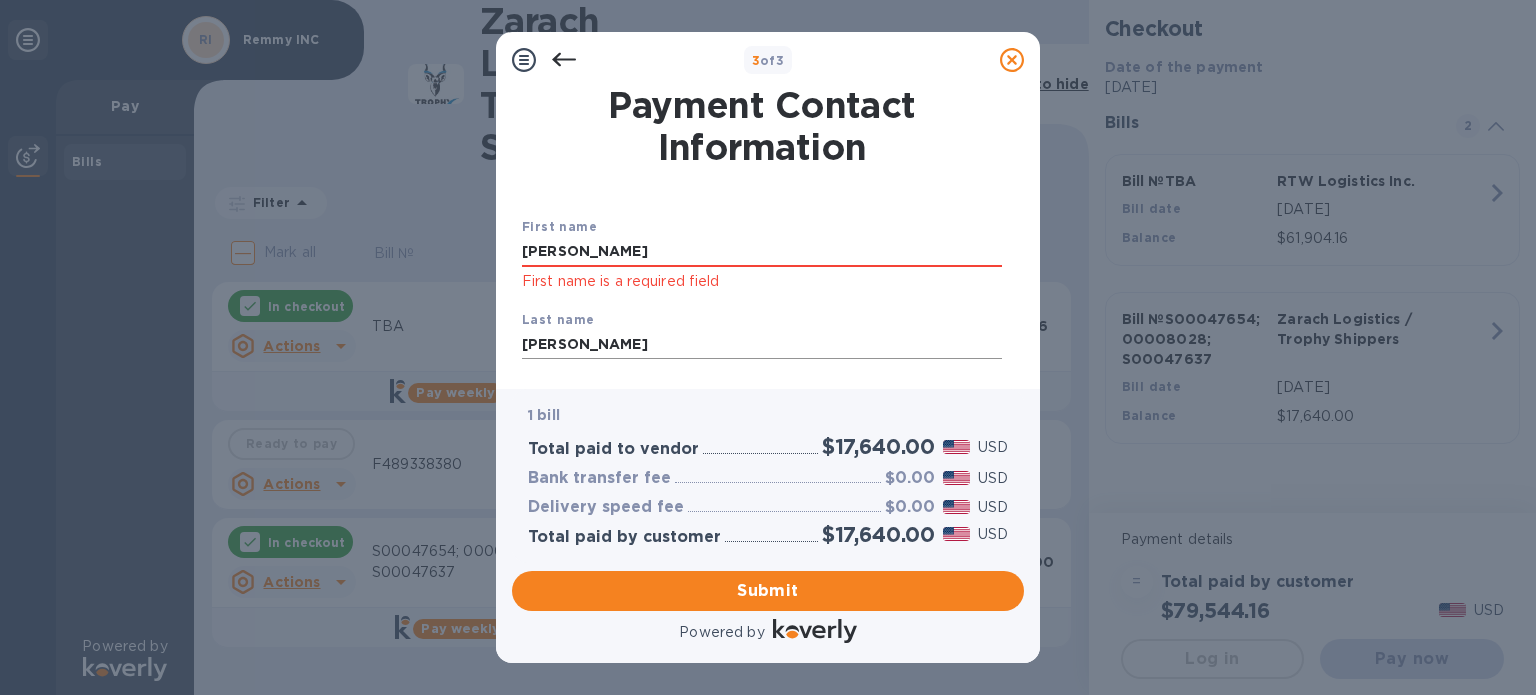 type on "Harish Kumar" 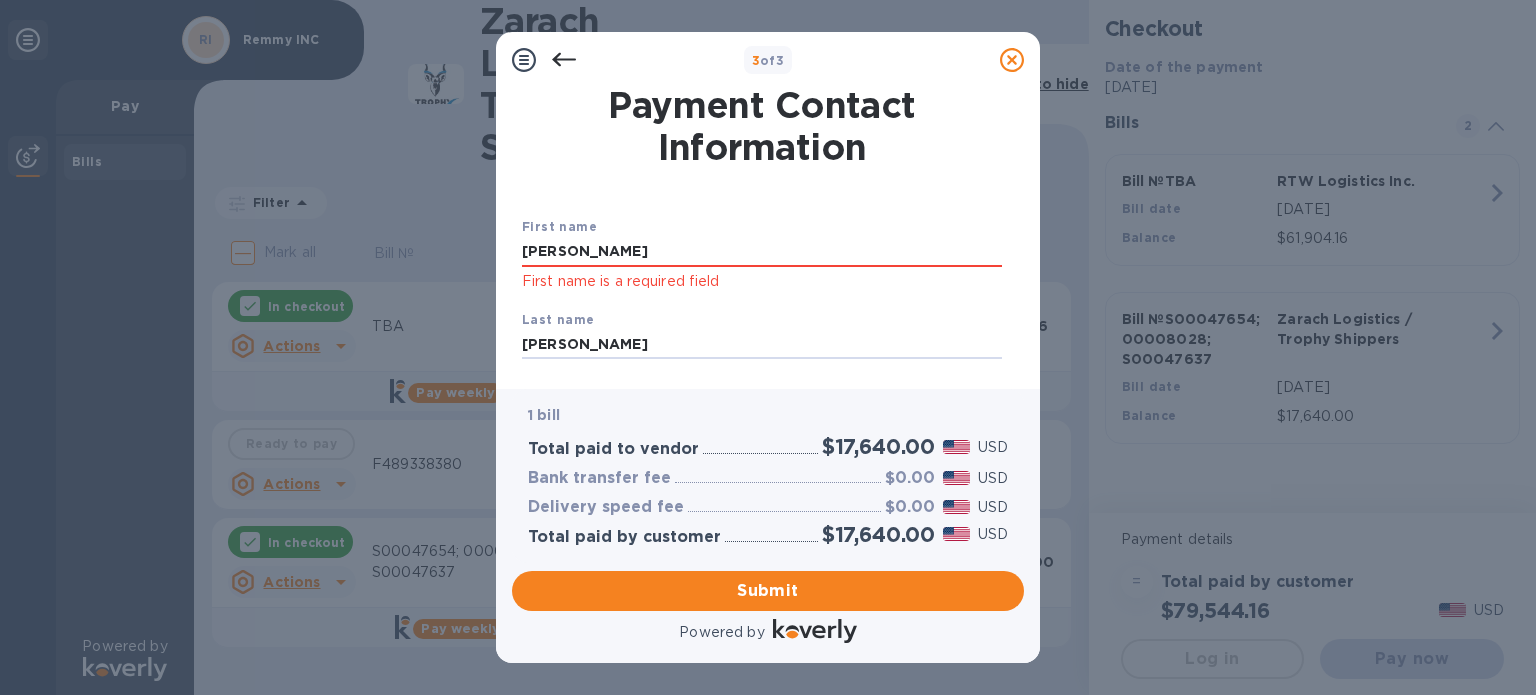 drag, startPoint x: 579, startPoint y: 352, endPoint x: 391, endPoint y: 349, distance: 188.02394 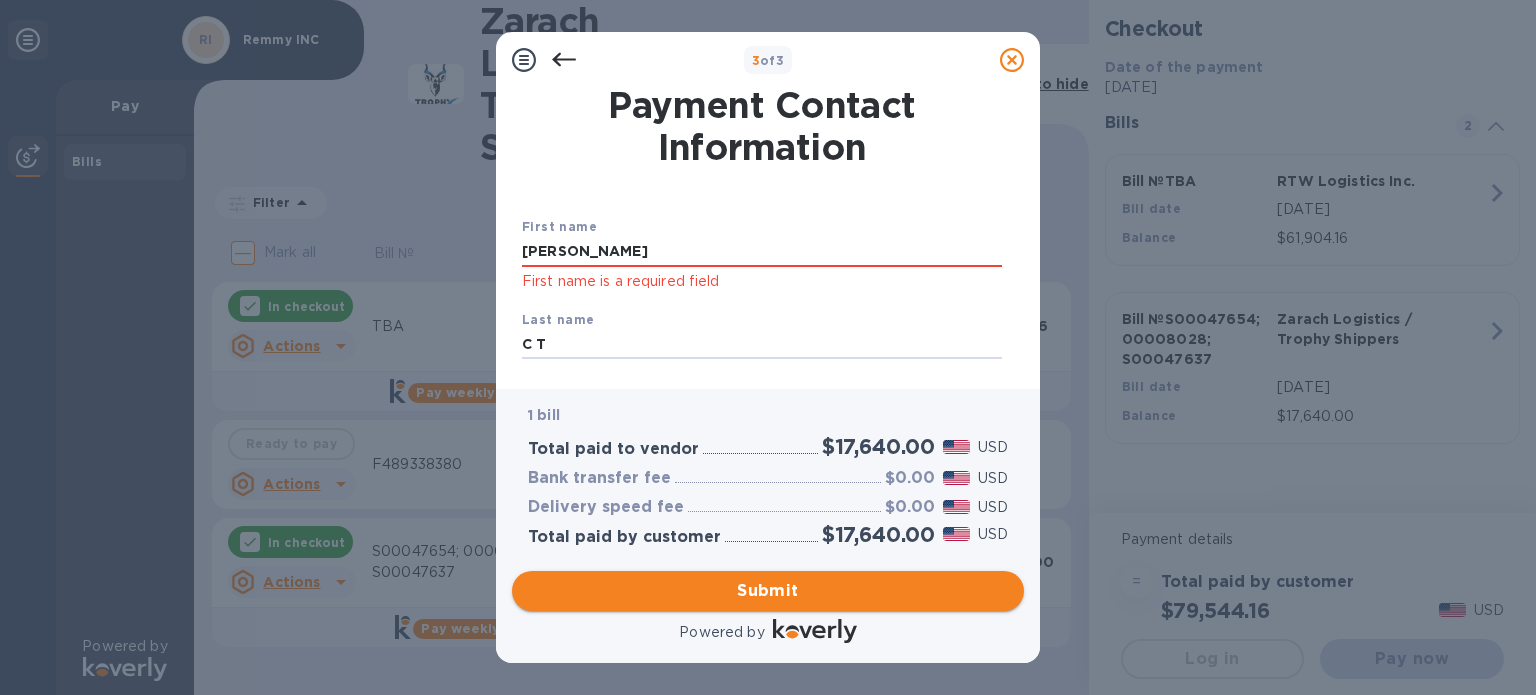 type on "C T" 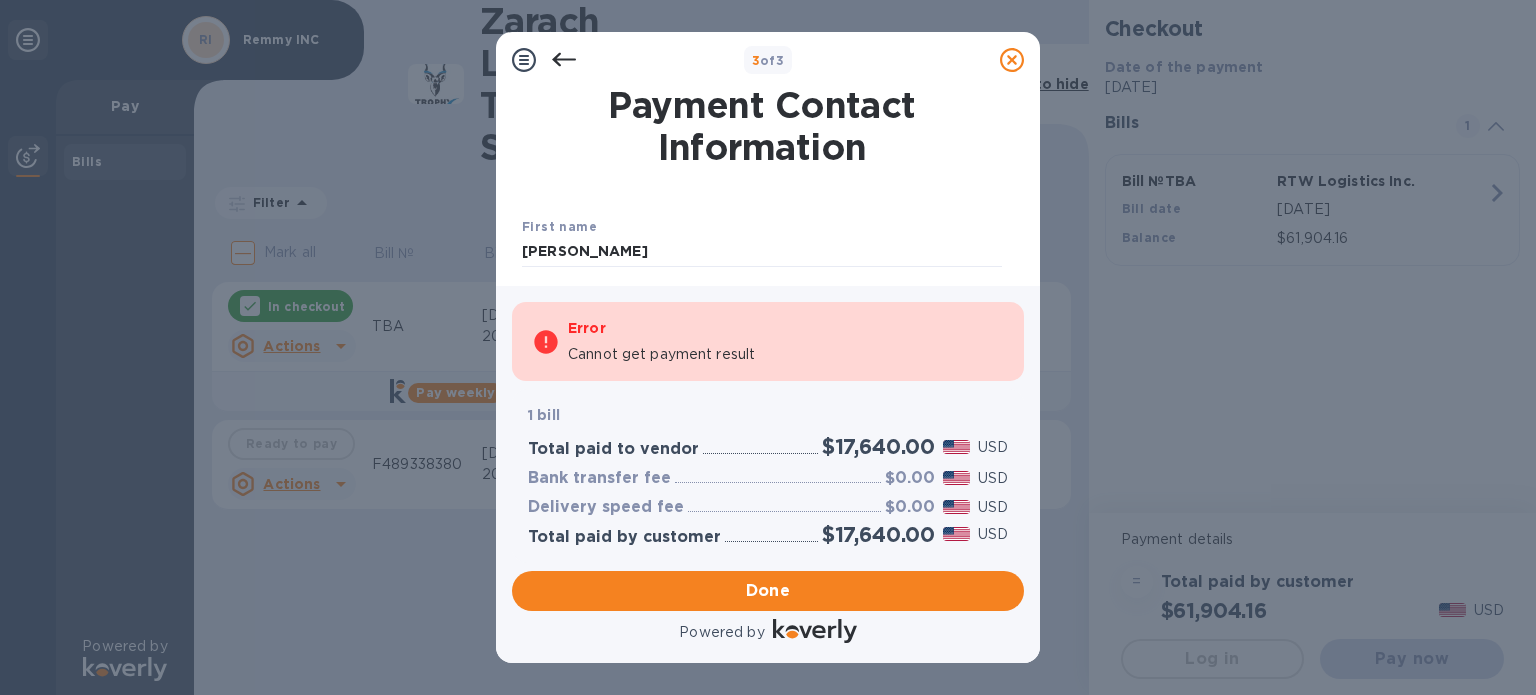 type 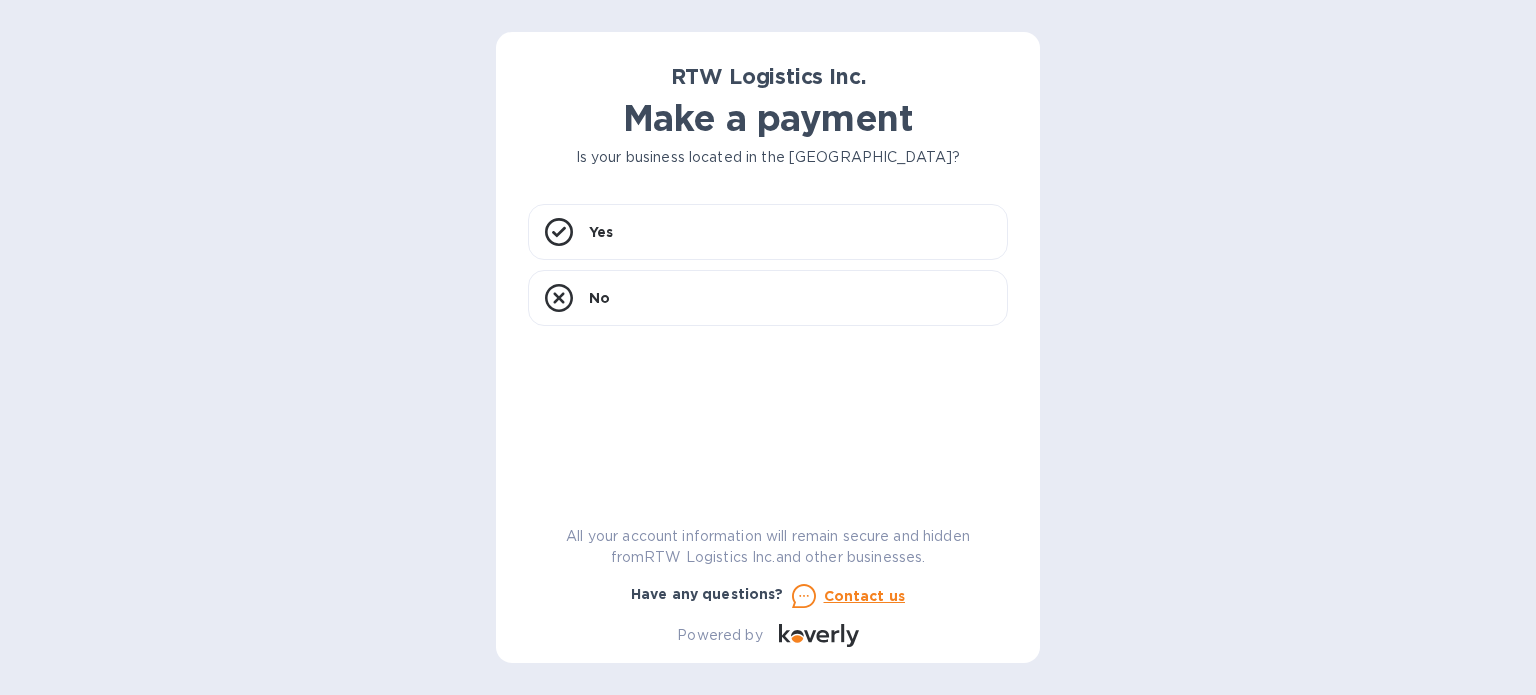 scroll, scrollTop: 0, scrollLeft: 0, axis: both 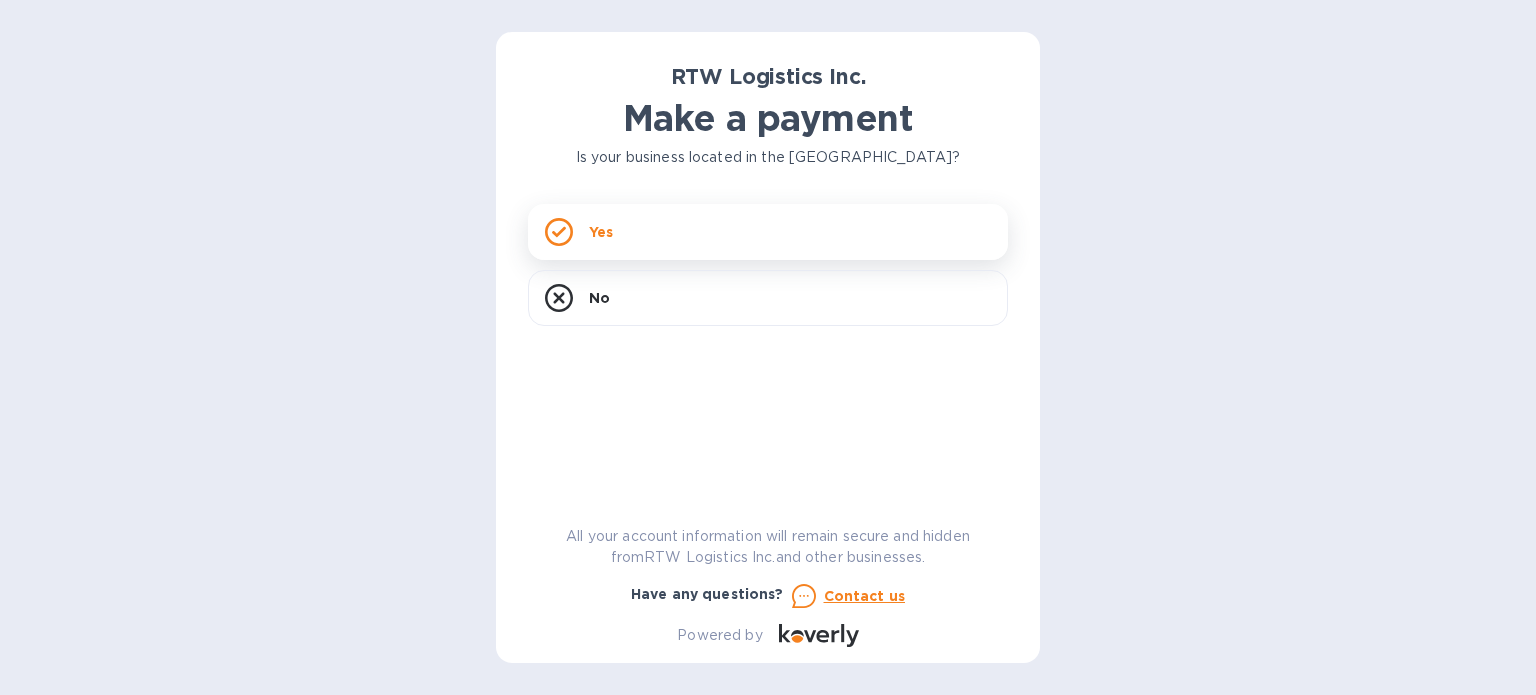 click on "Yes" at bounding box center [768, 232] 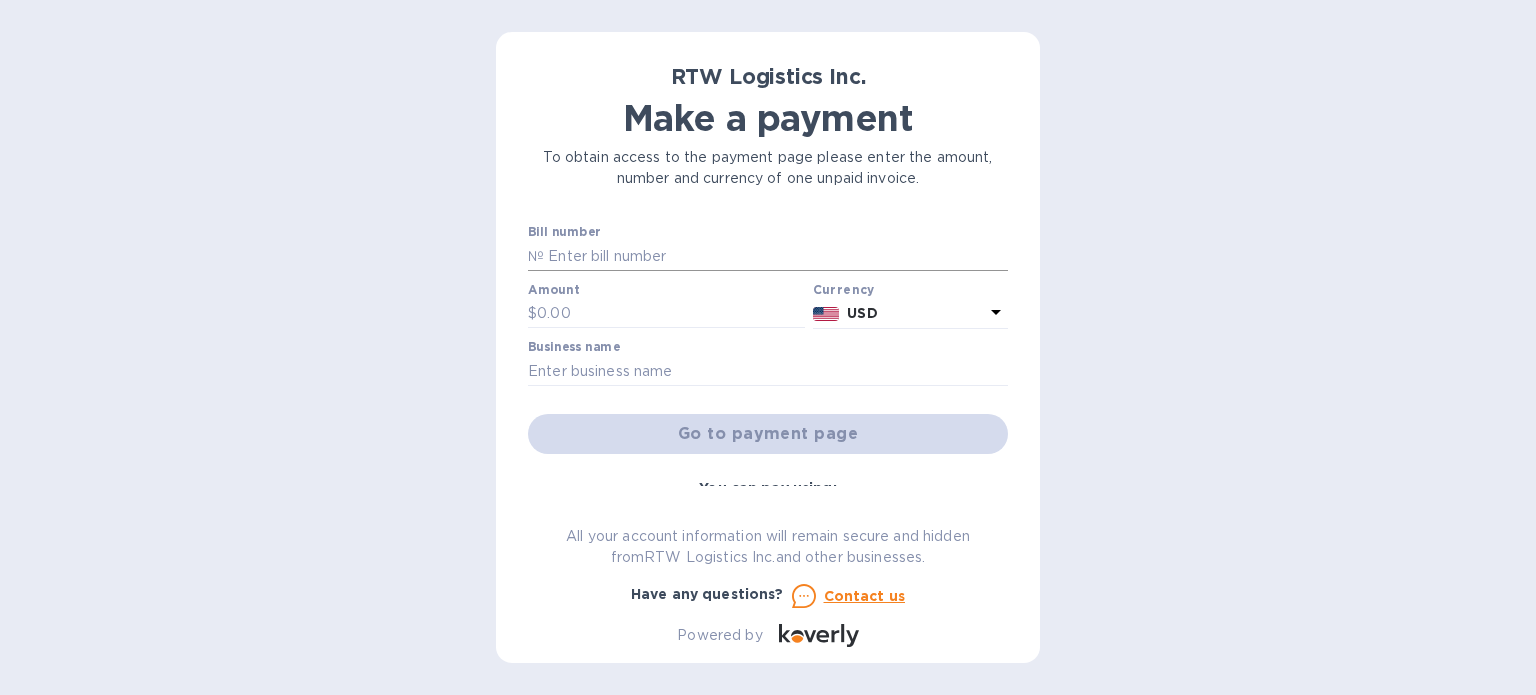 click at bounding box center [776, 256] 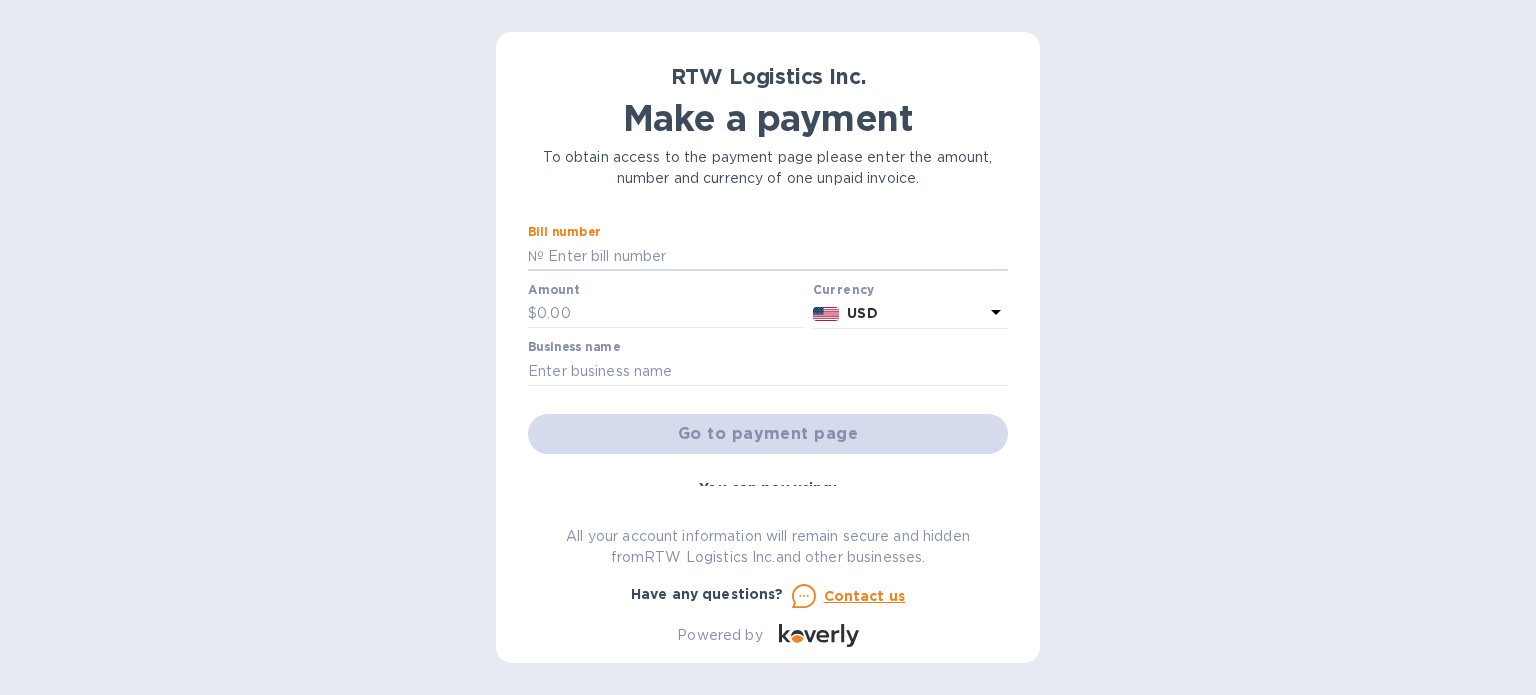 paste on "RTW-0034478-7" 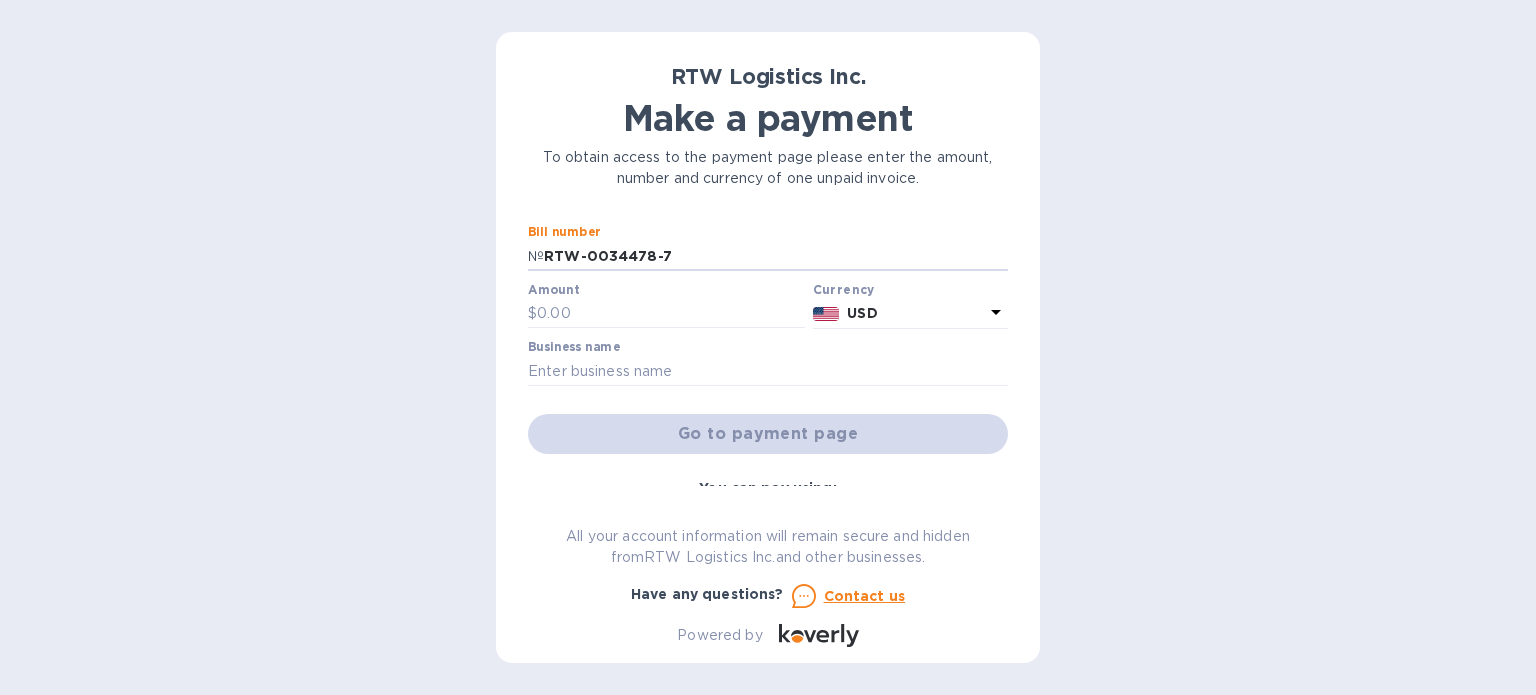 type on "RTW-0034478-7" 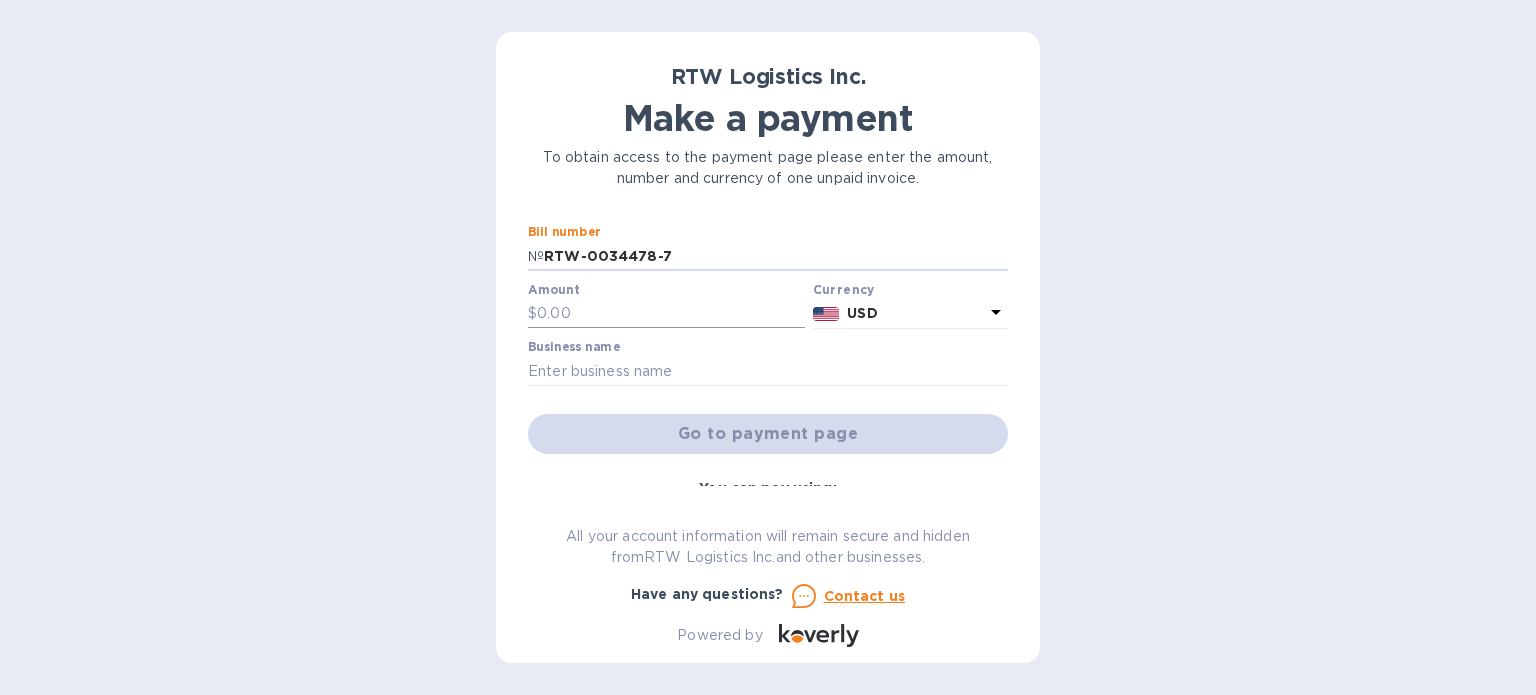 click at bounding box center (671, 314) 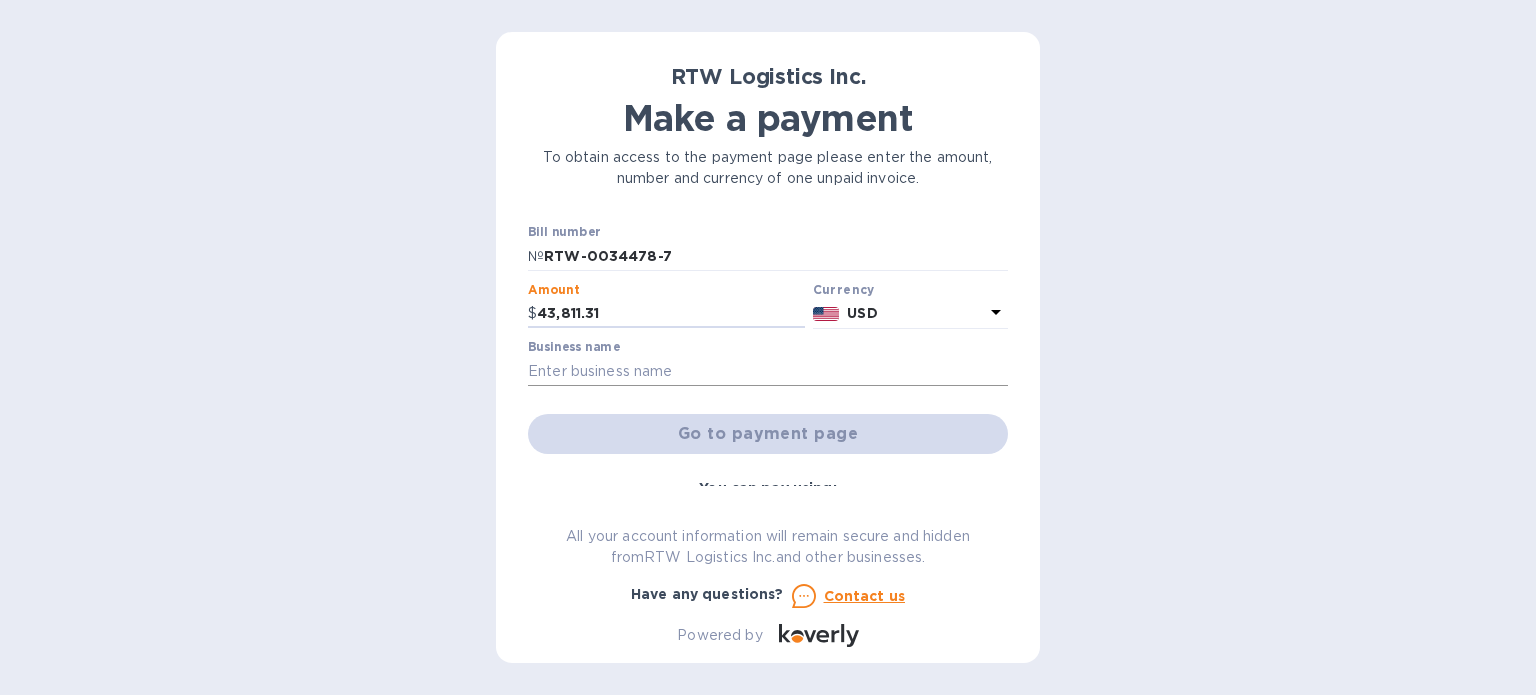 type on "43,811.31" 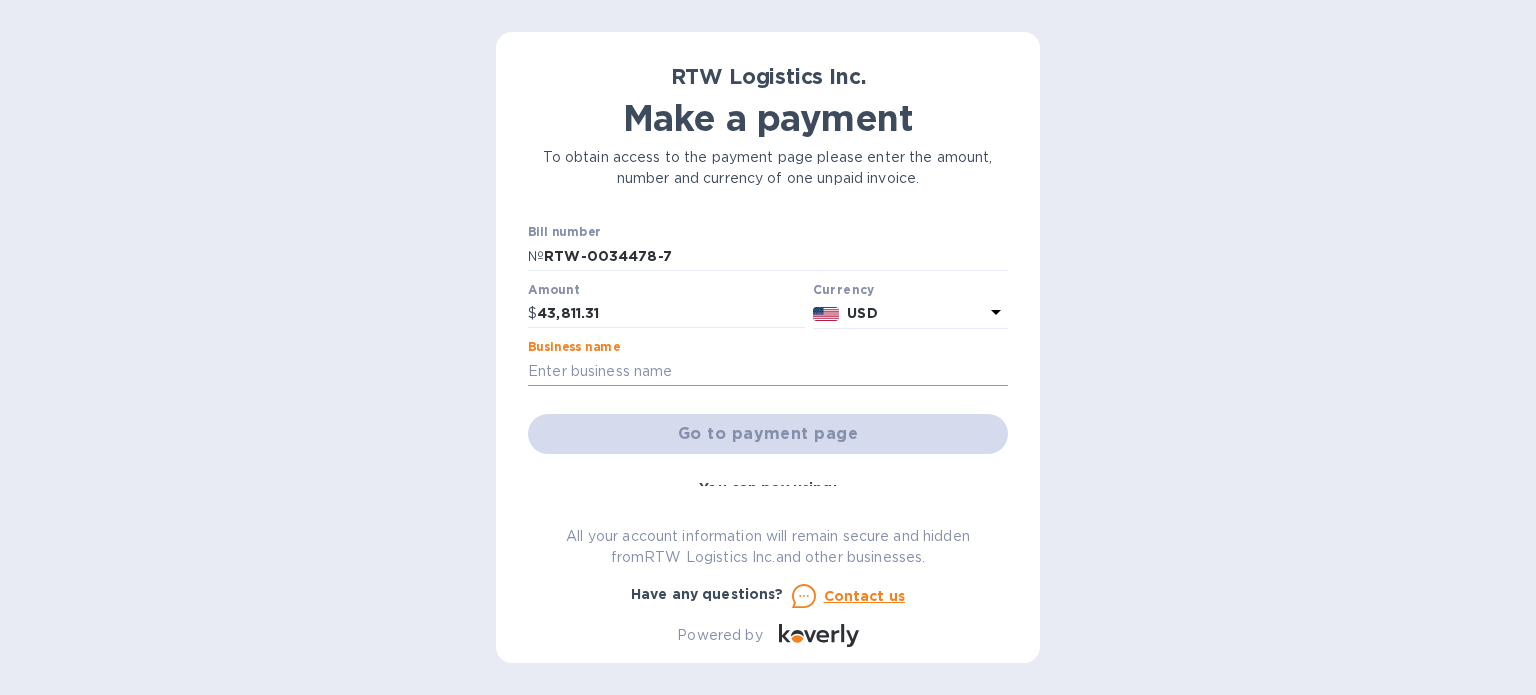 click at bounding box center [768, 371] 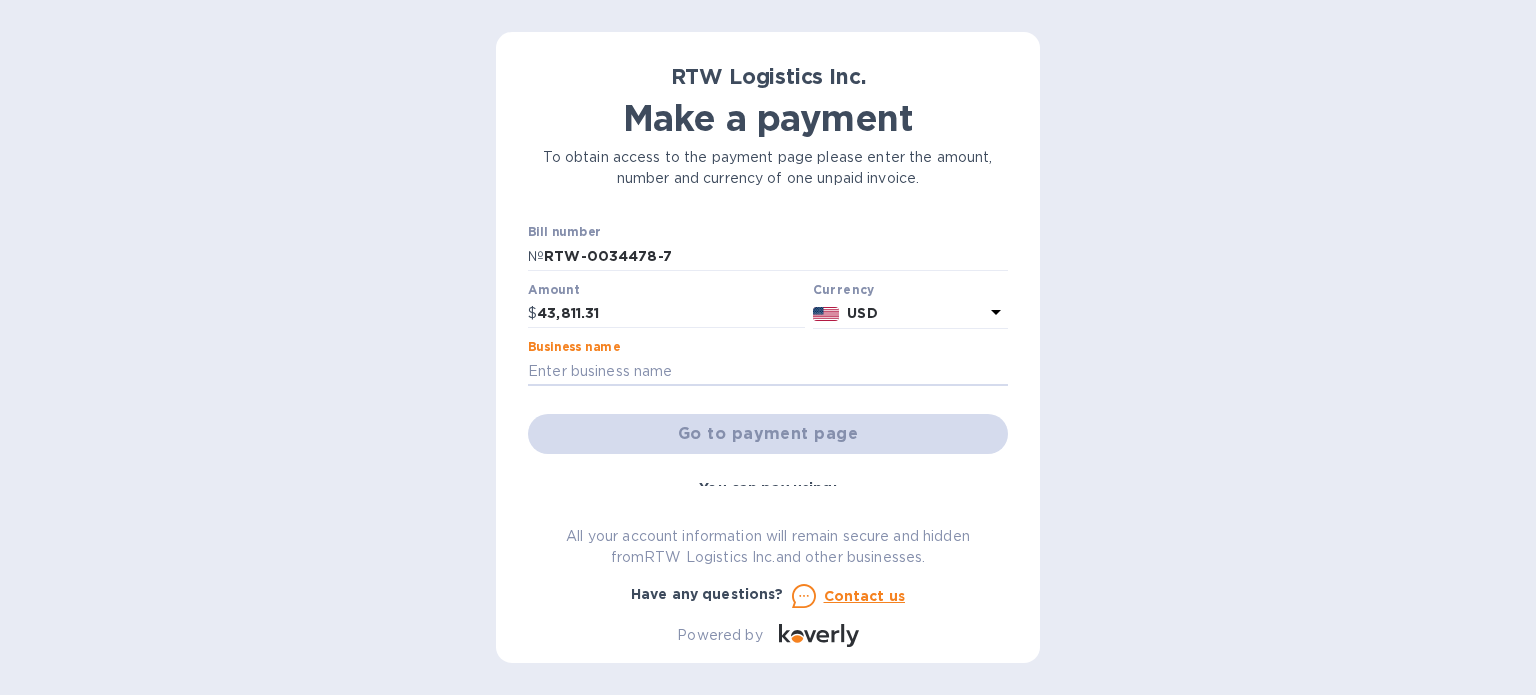 type on "Remmy INC" 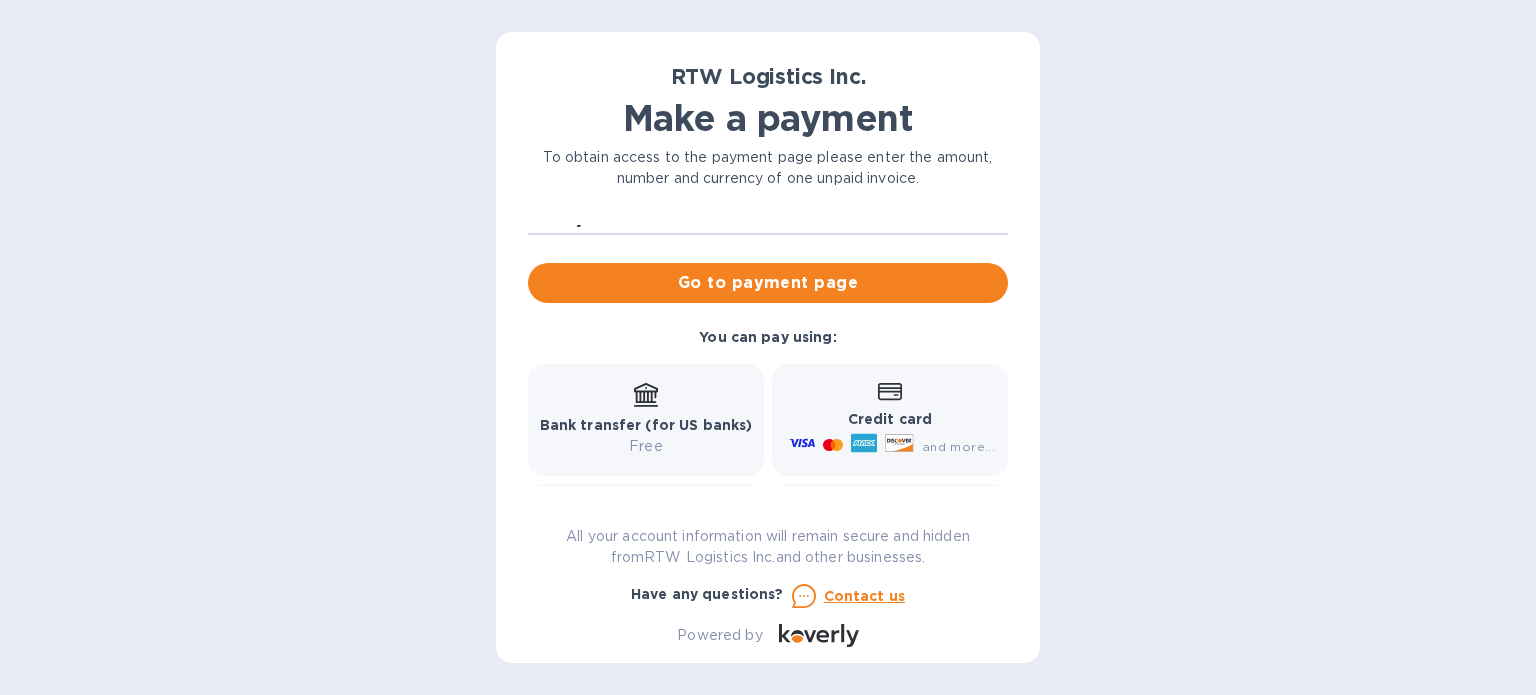 scroll, scrollTop: 0, scrollLeft: 0, axis: both 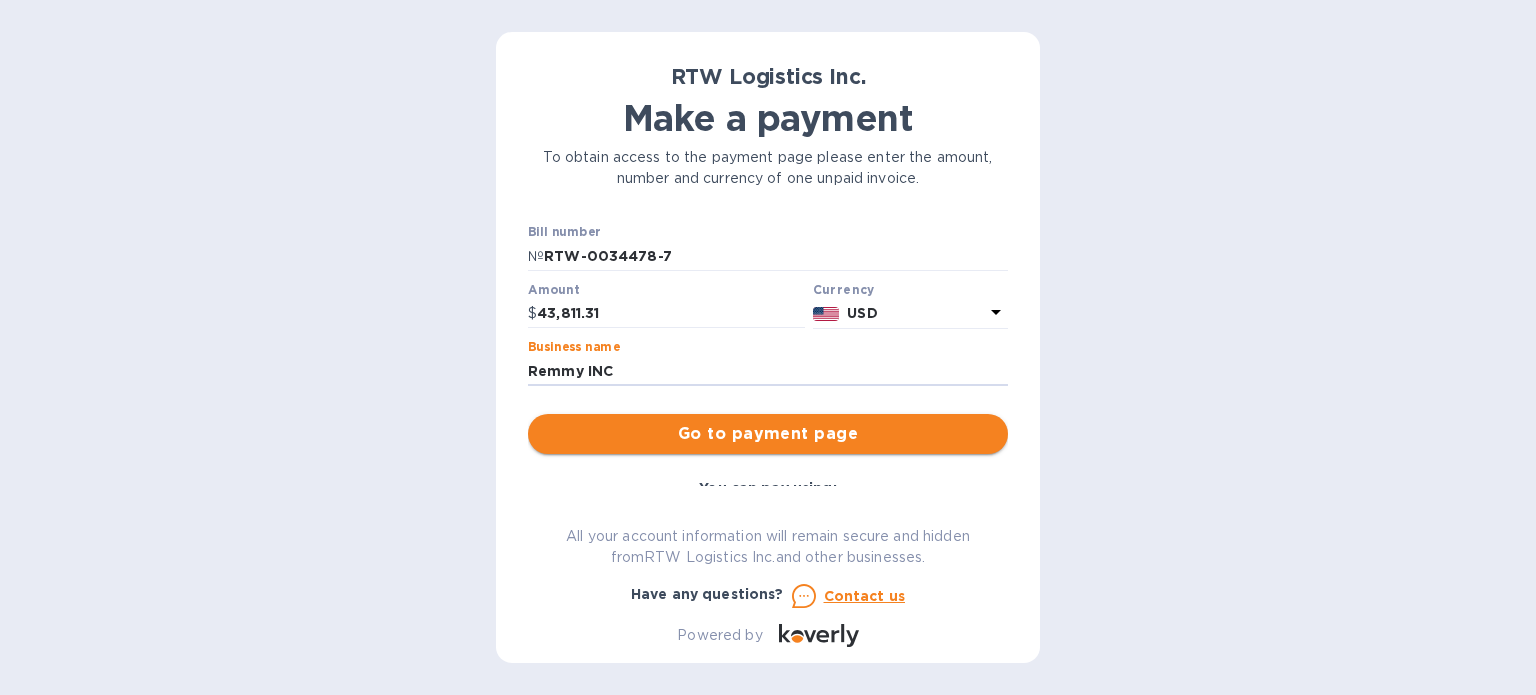 click on "Go to payment page" at bounding box center [768, 434] 